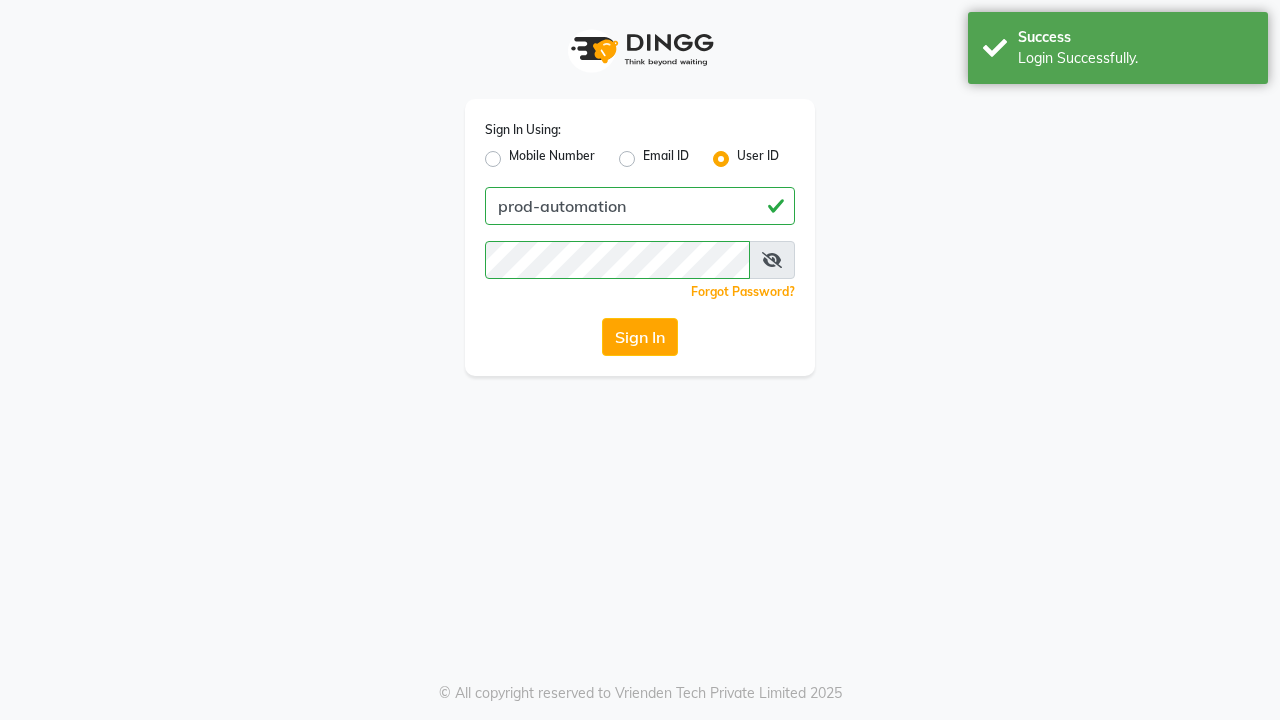 scroll, scrollTop: 0, scrollLeft: 0, axis: both 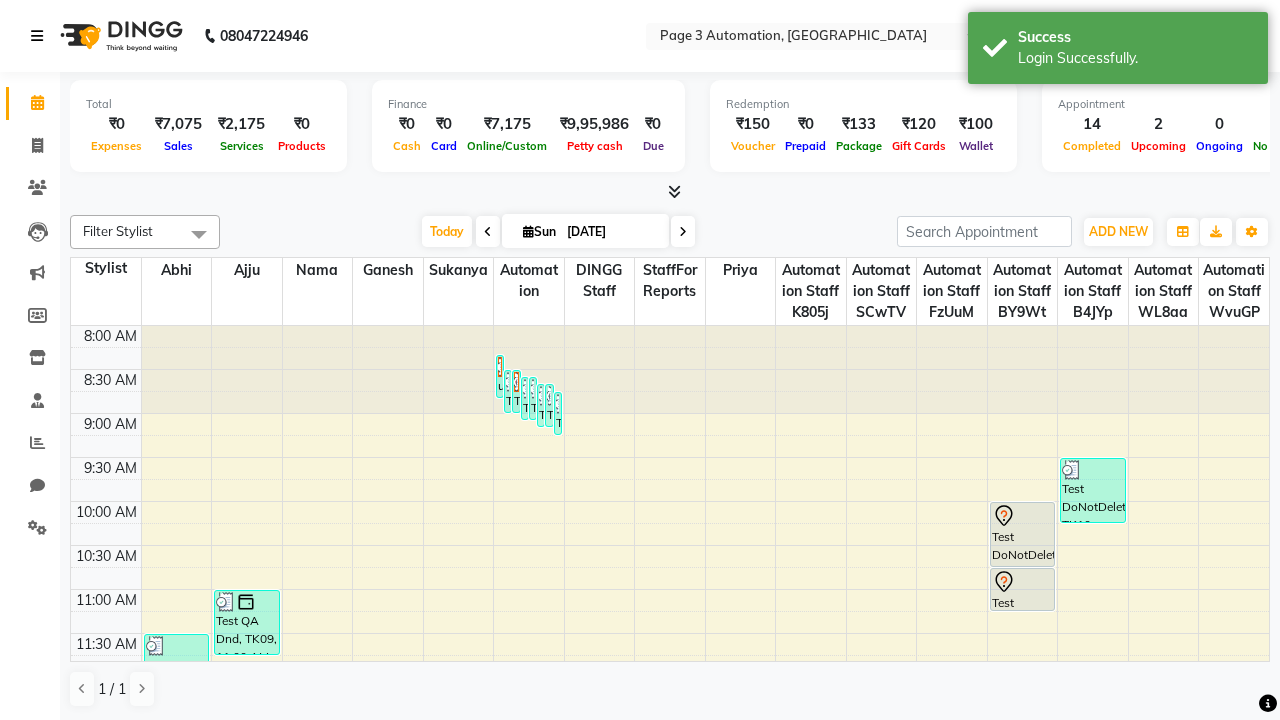 click at bounding box center [37, 36] 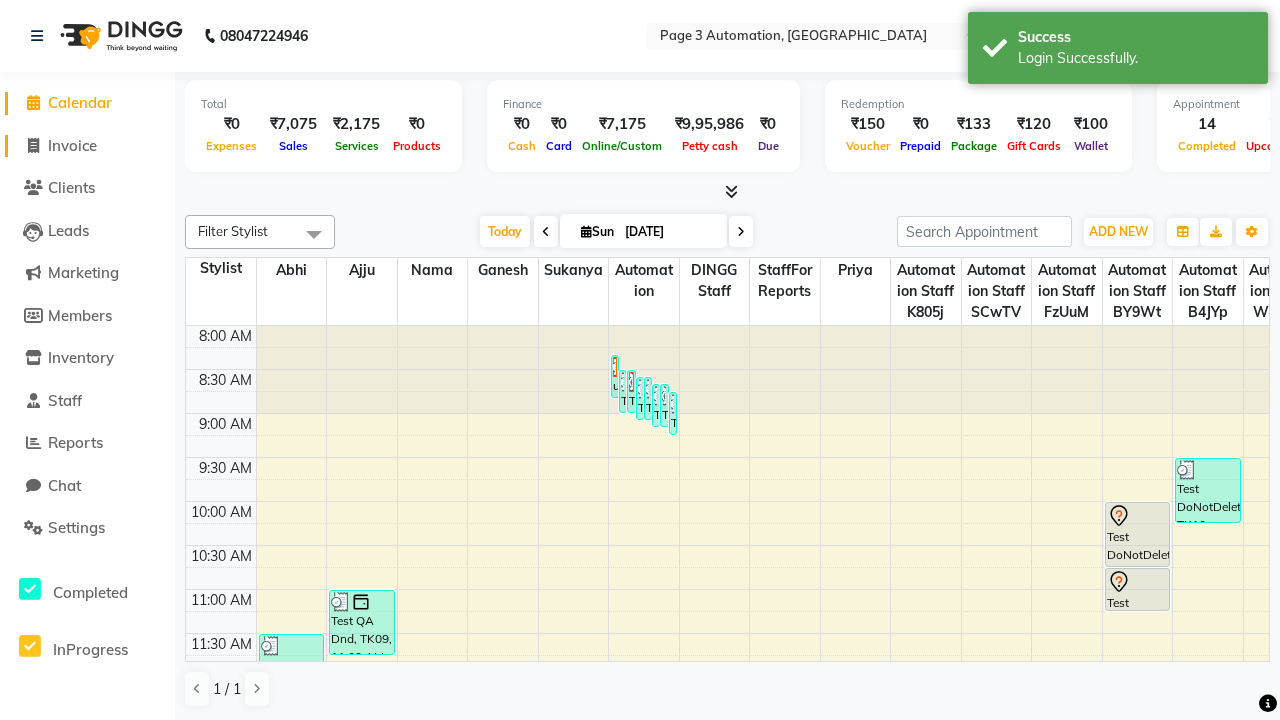 click on "Invoice" 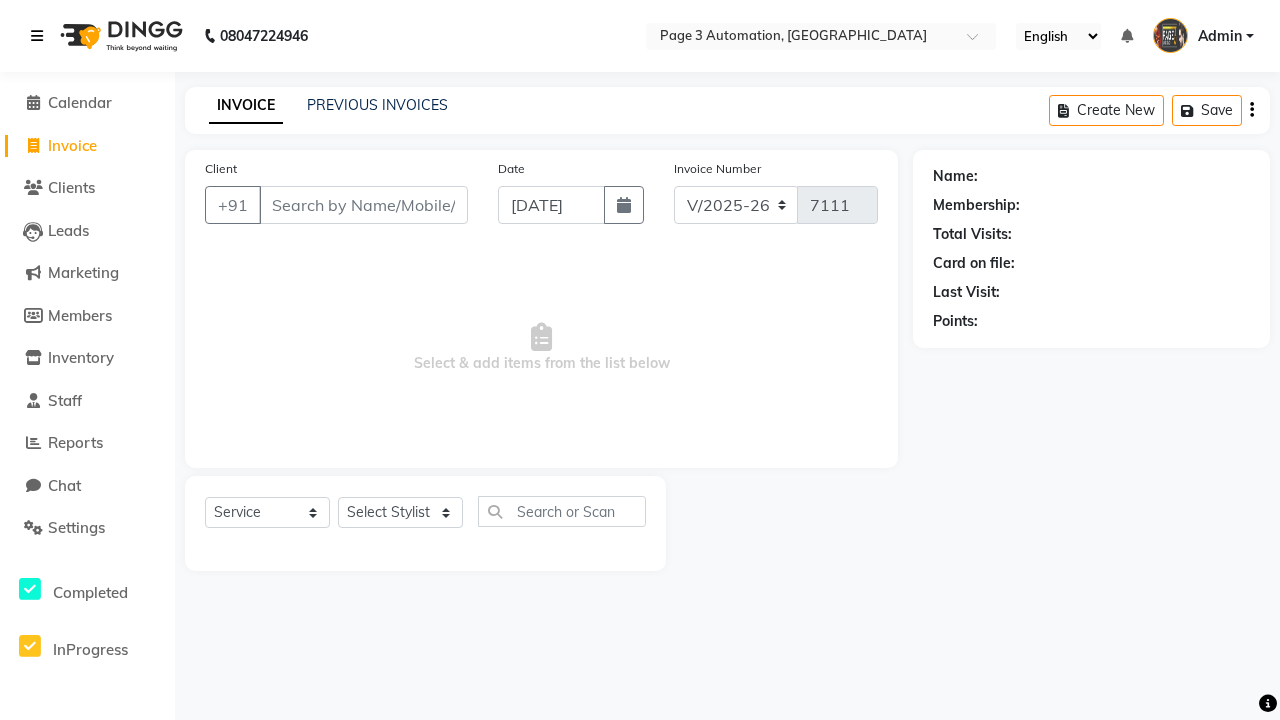click at bounding box center (37, 36) 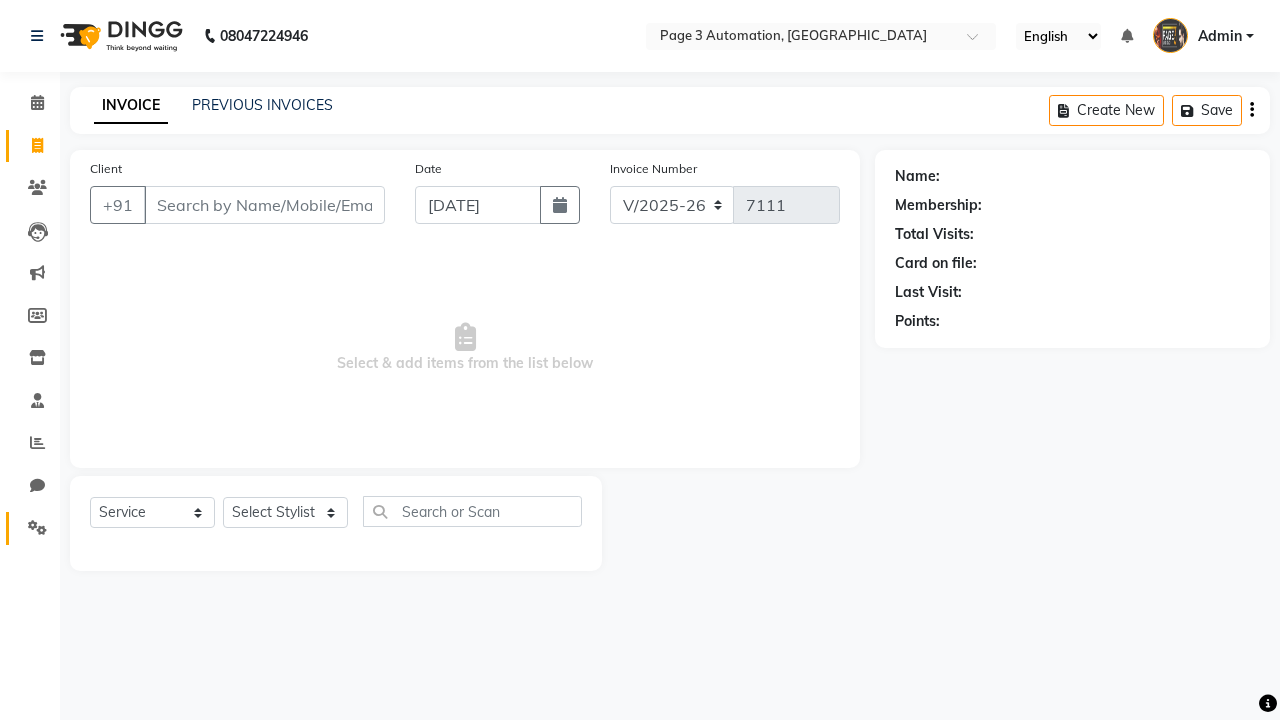 click 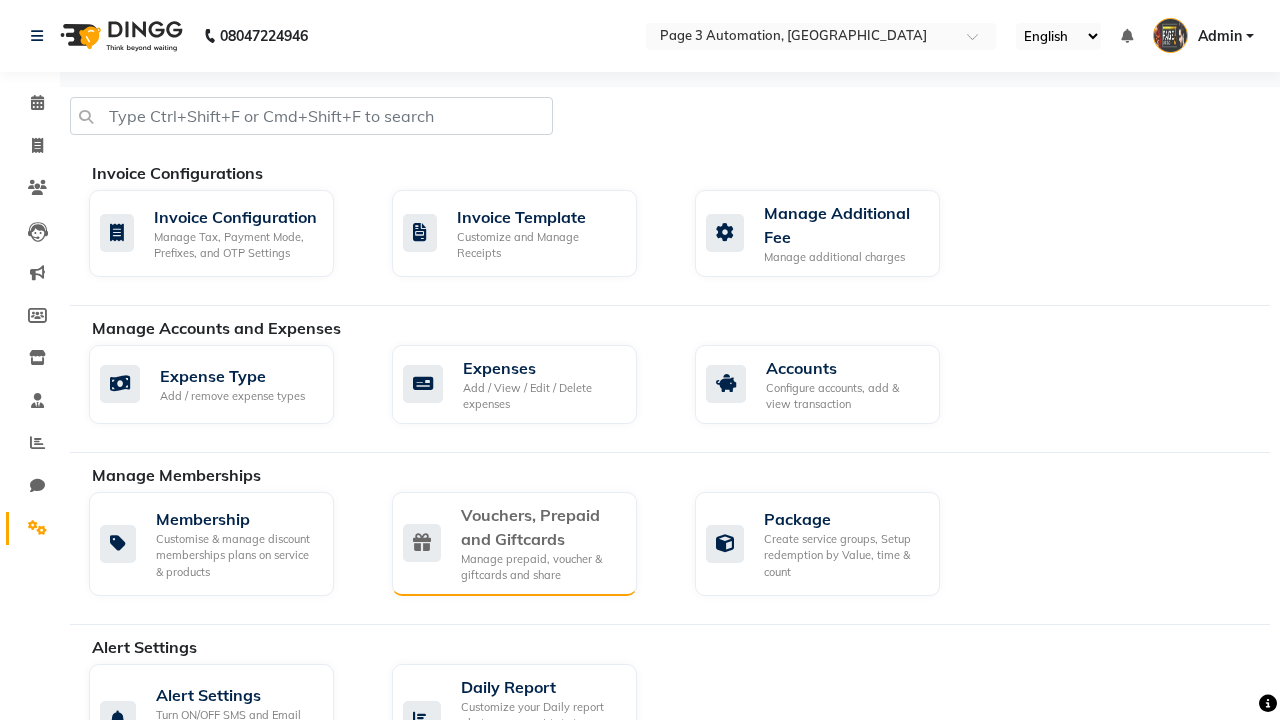 click on "Vouchers, Prepaid and Giftcards" 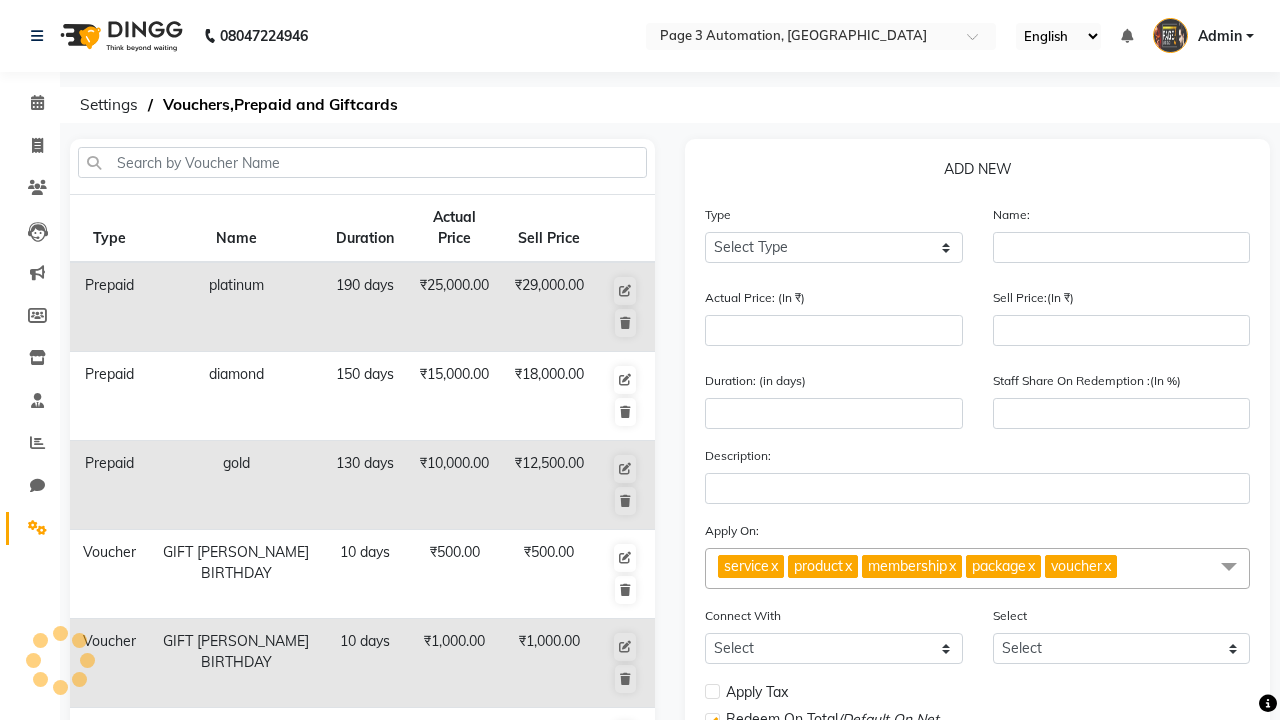 select on "P" 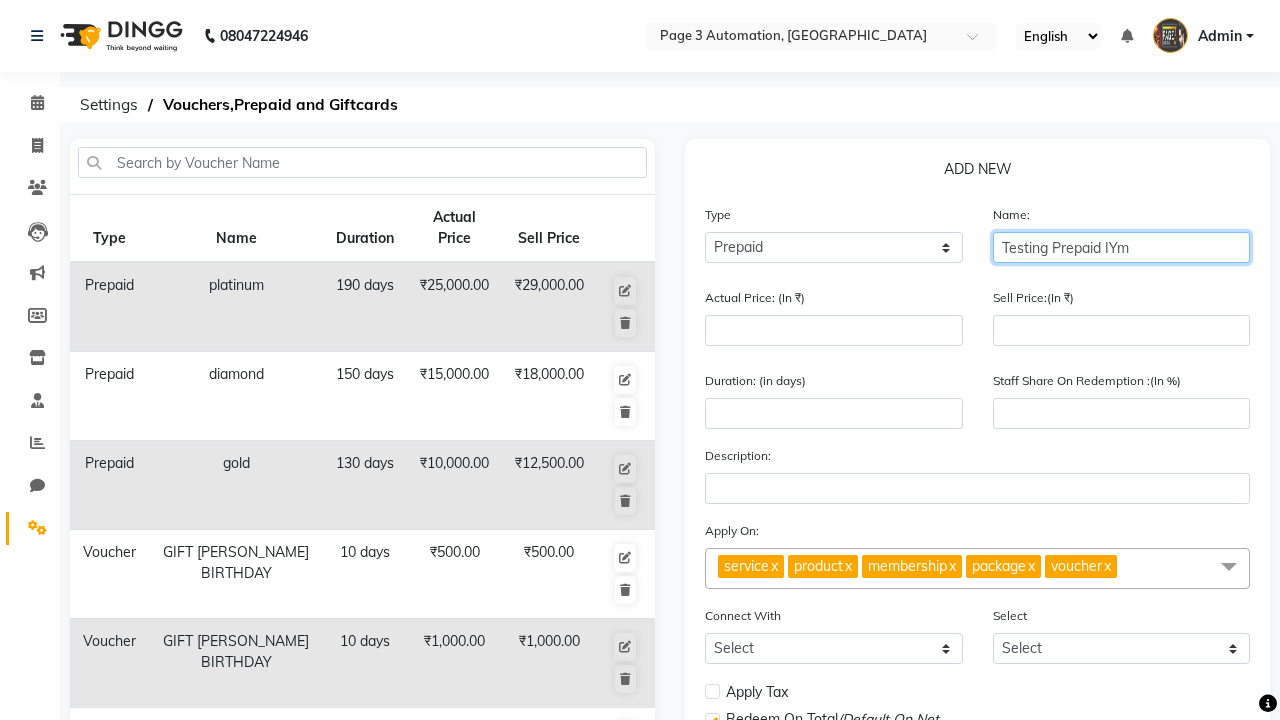 type on "Testing Prepaid IYm" 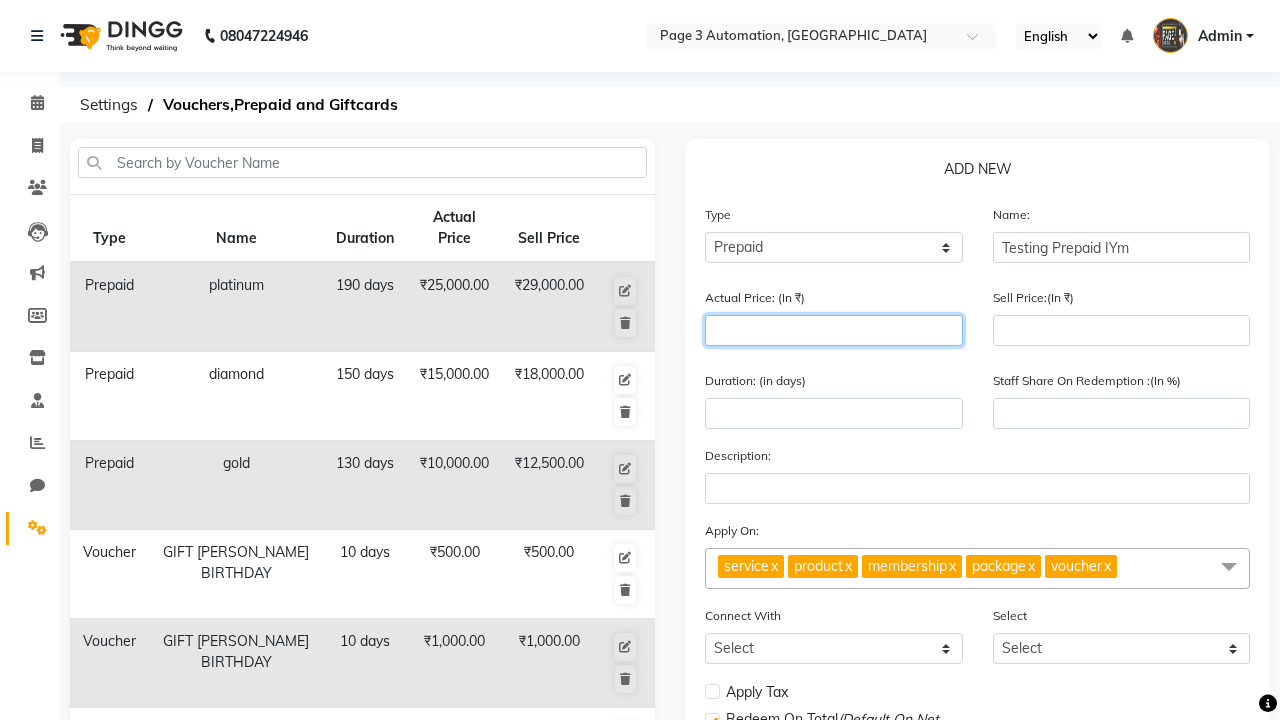 type on "1500" 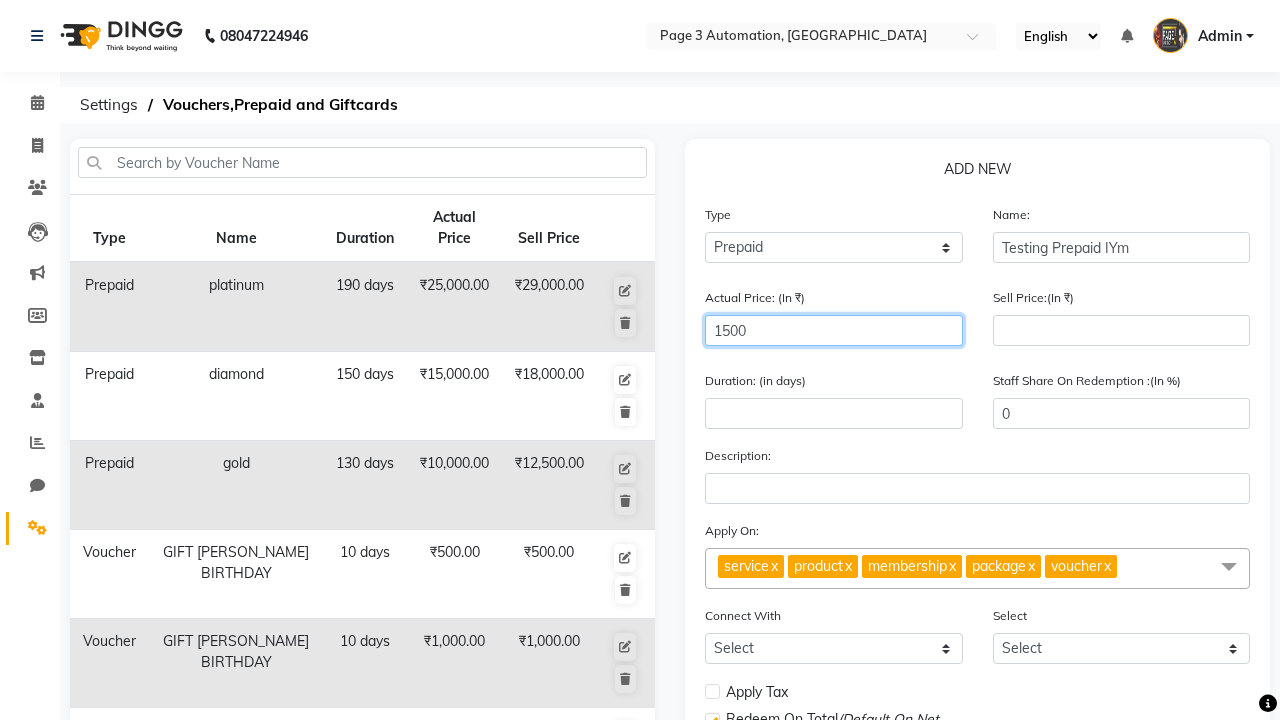 type on "1500" 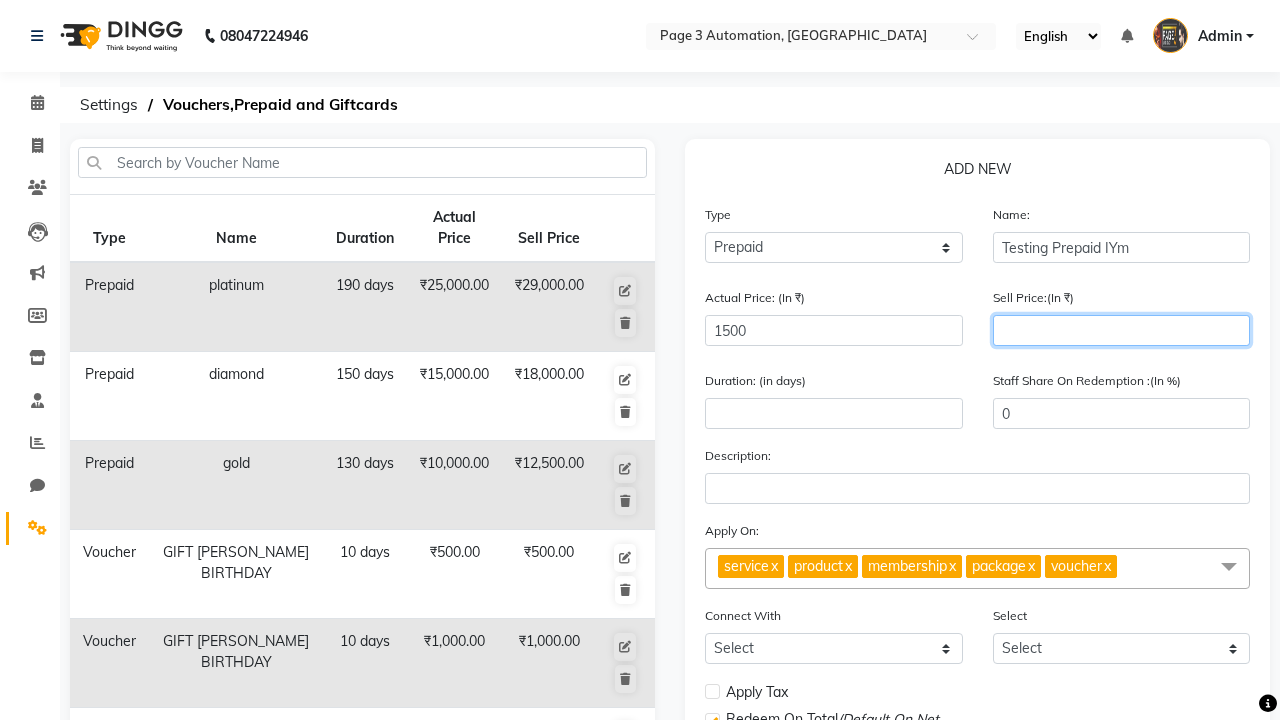 type on "1200" 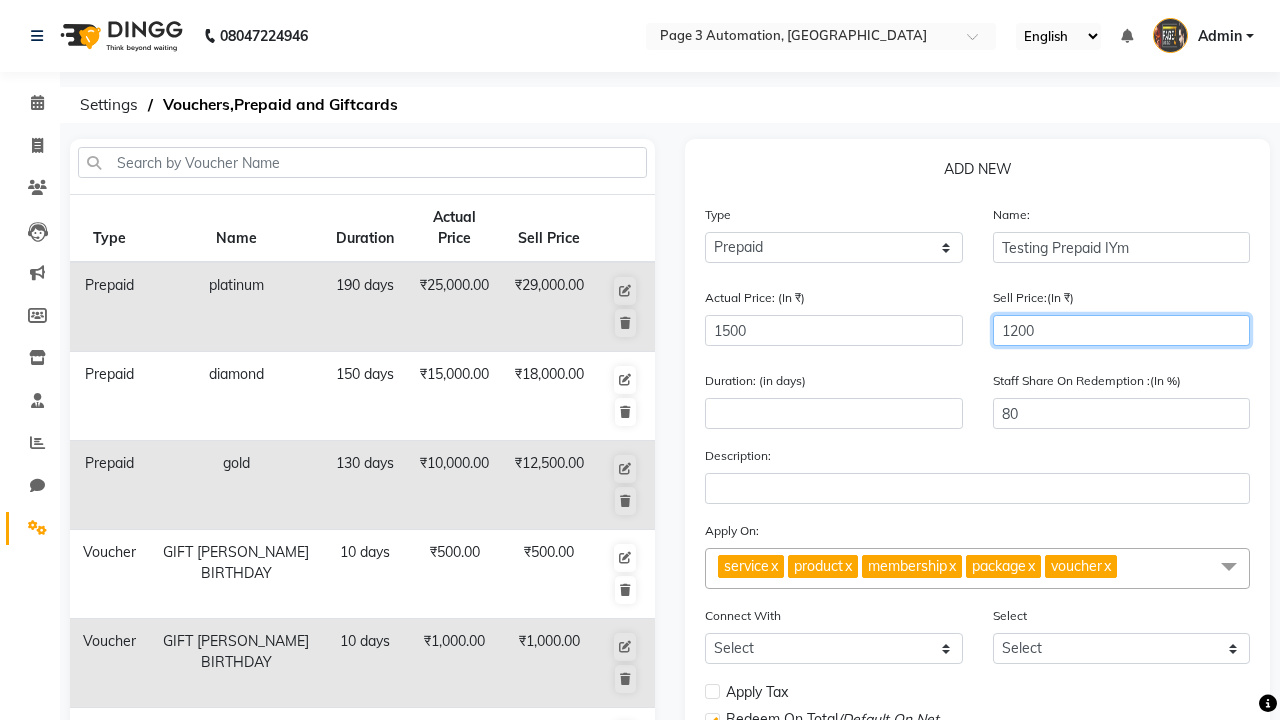type on "1200" 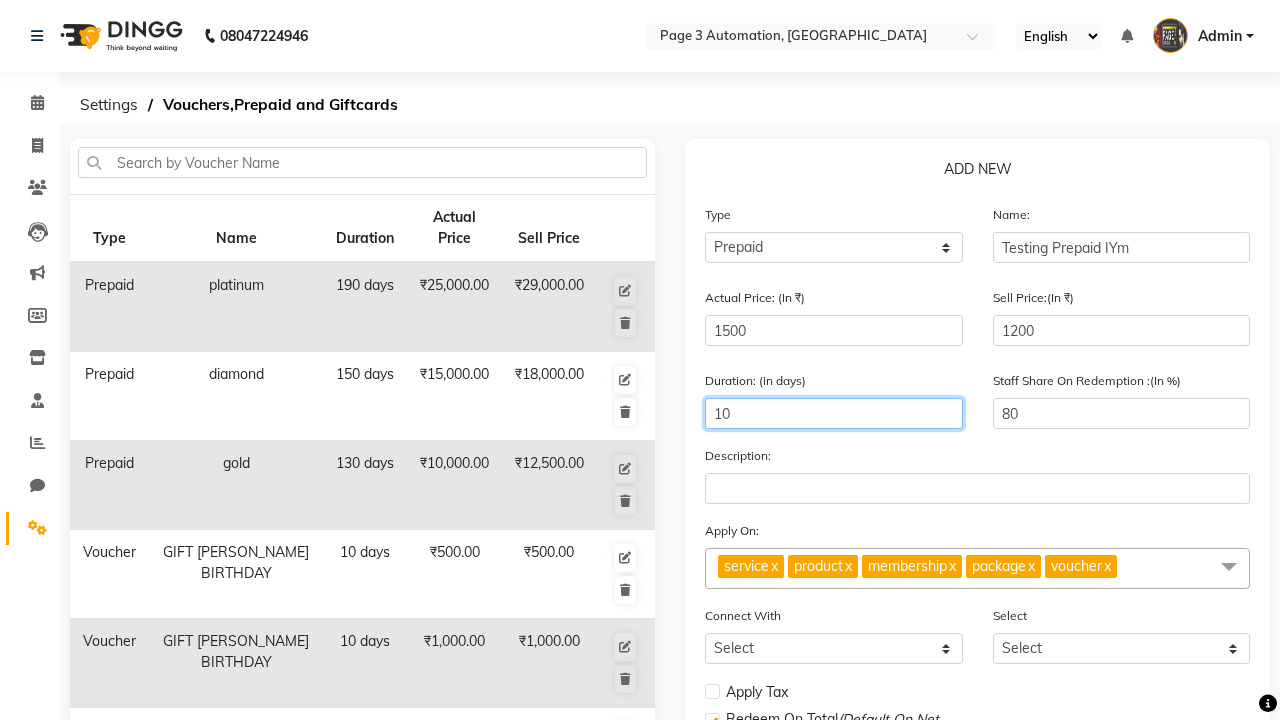 type on "10" 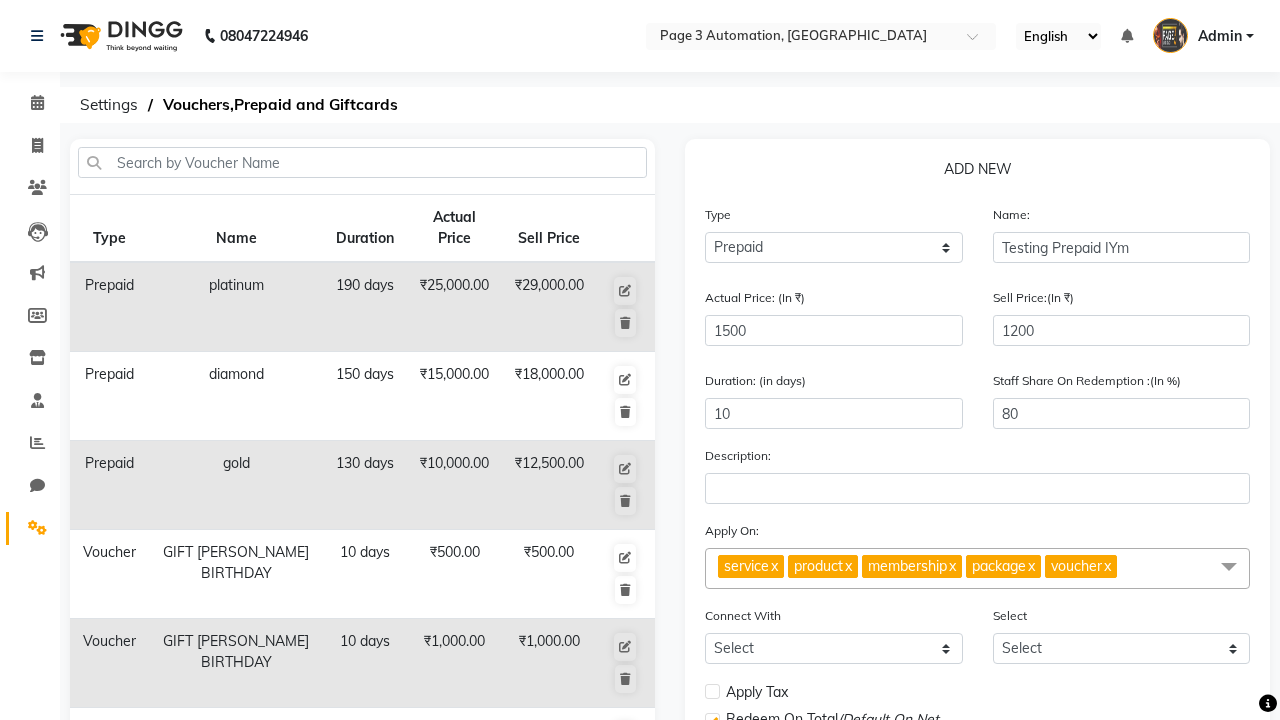 click on "Save" 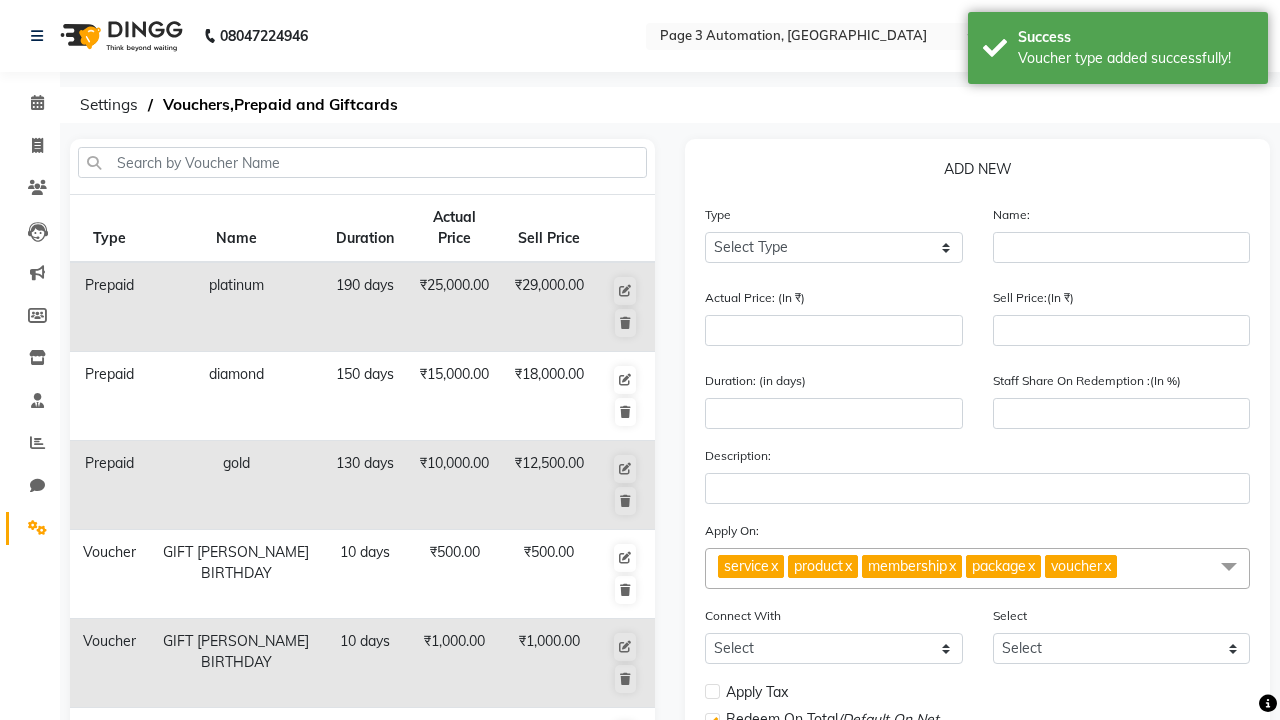 scroll, scrollTop: 497, scrollLeft: 0, axis: vertical 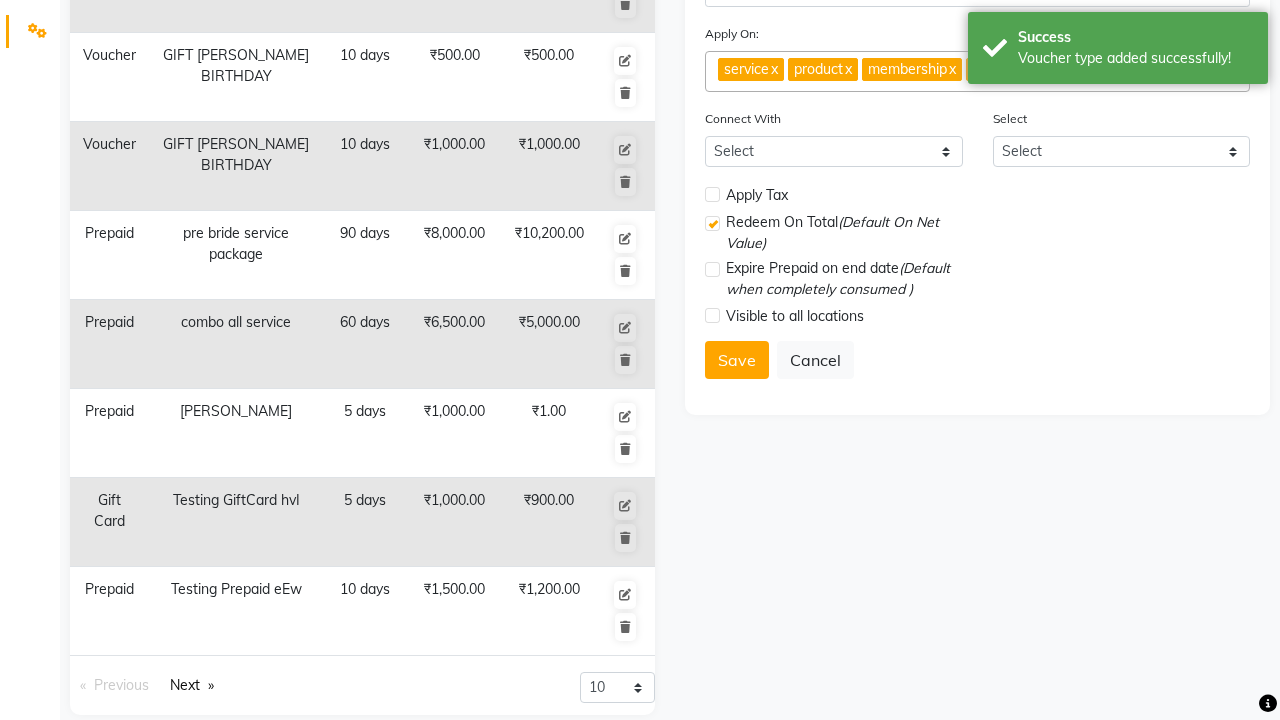 click on "Voucher type added successfully!" at bounding box center [1135, 58] 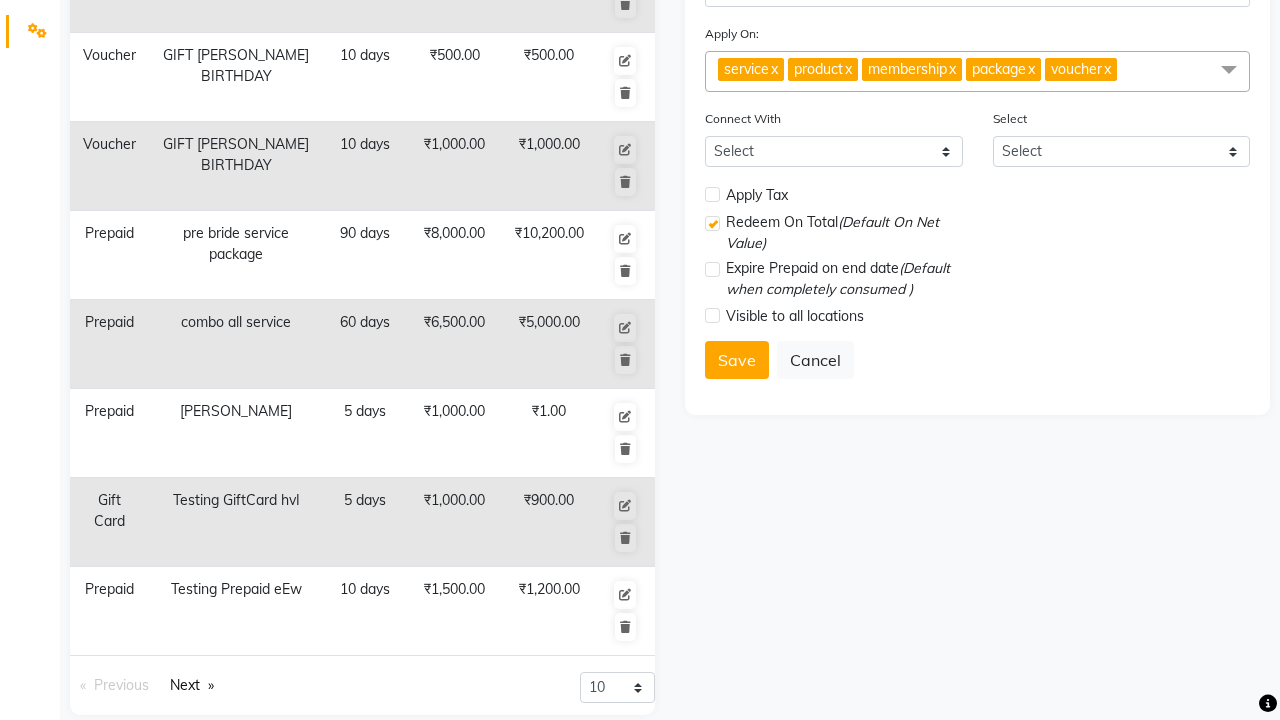 click at bounding box center [37, -461] 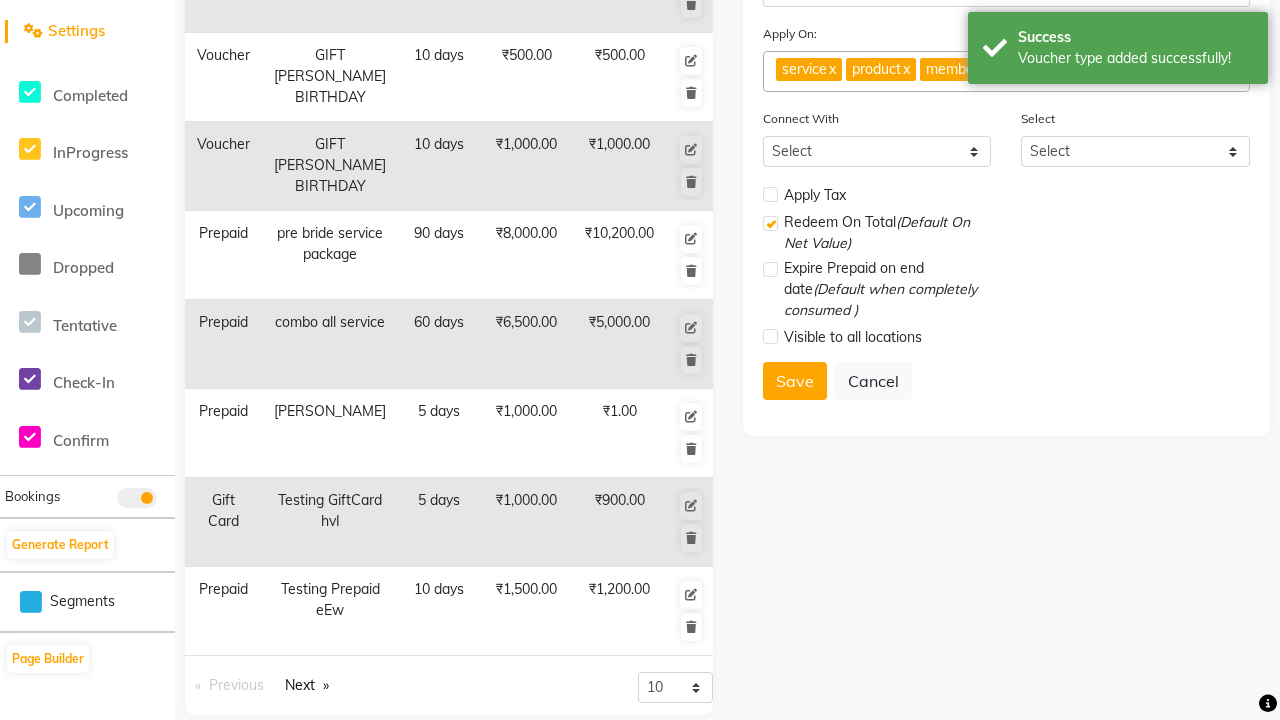 scroll, scrollTop: 0, scrollLeft: 0, axis: both 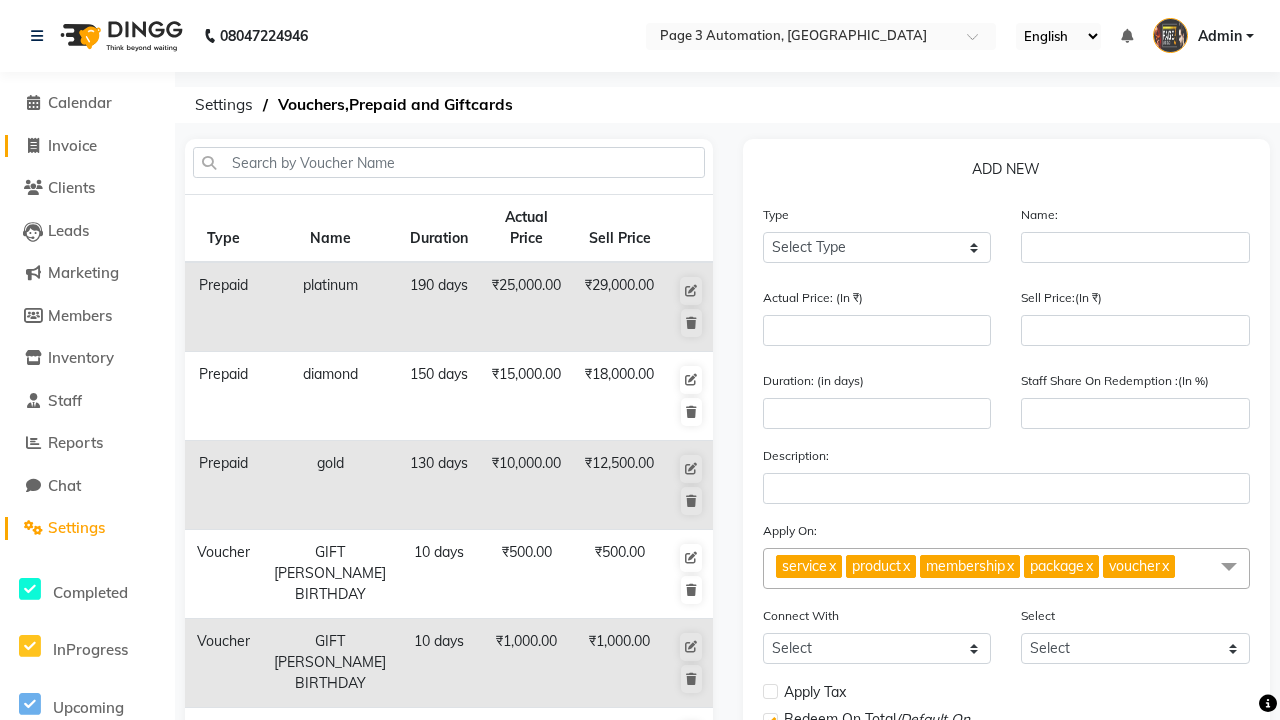 click on "Invoice" 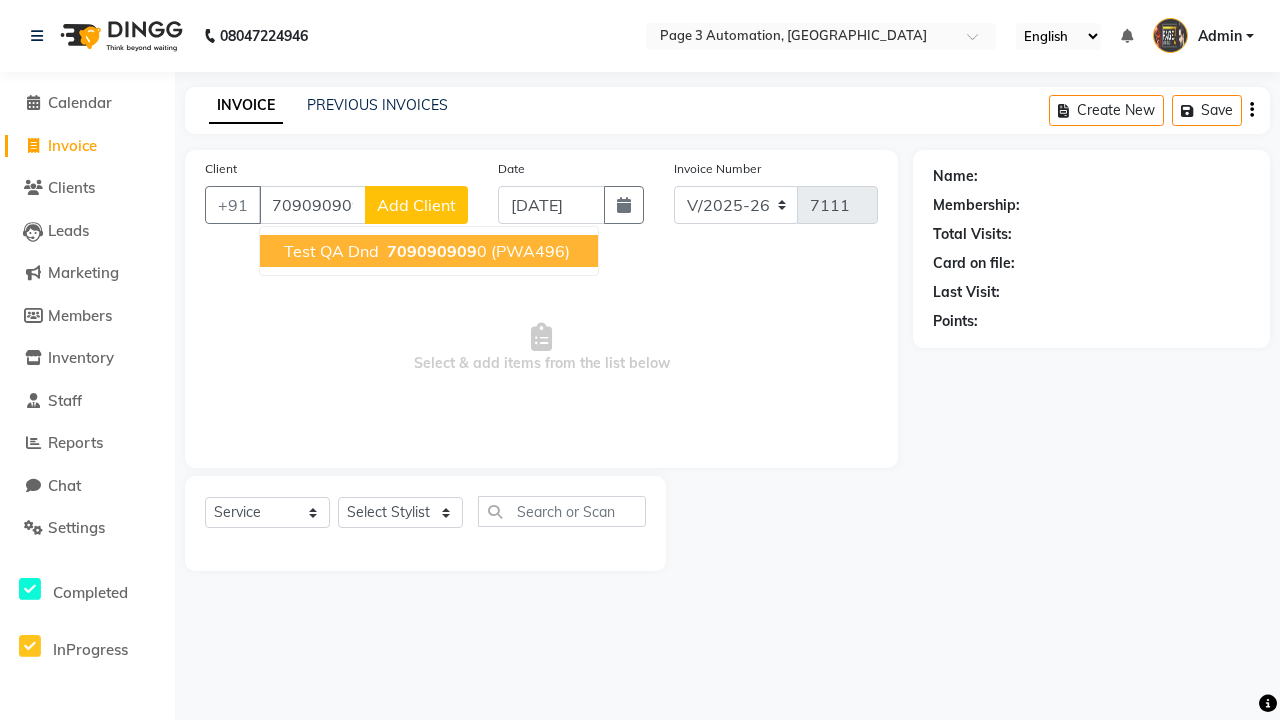 click on "709090909" at bounding box center [432, 251] 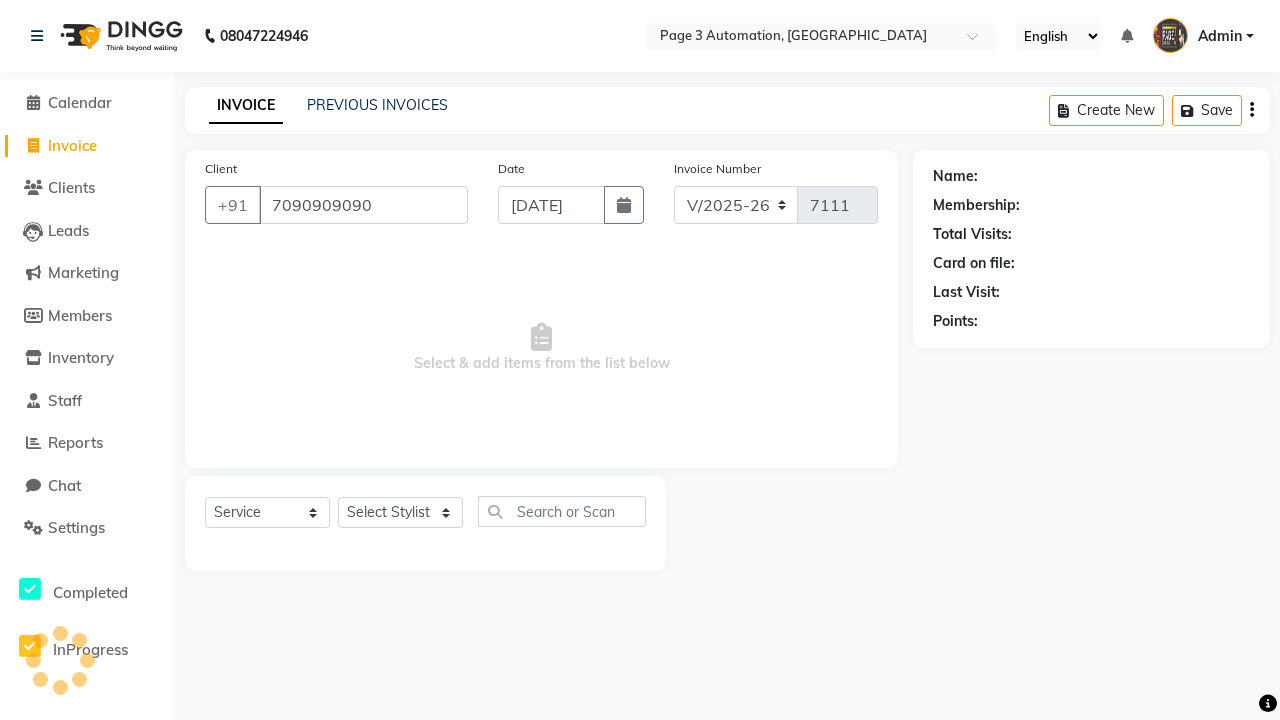 type on "7090909090" 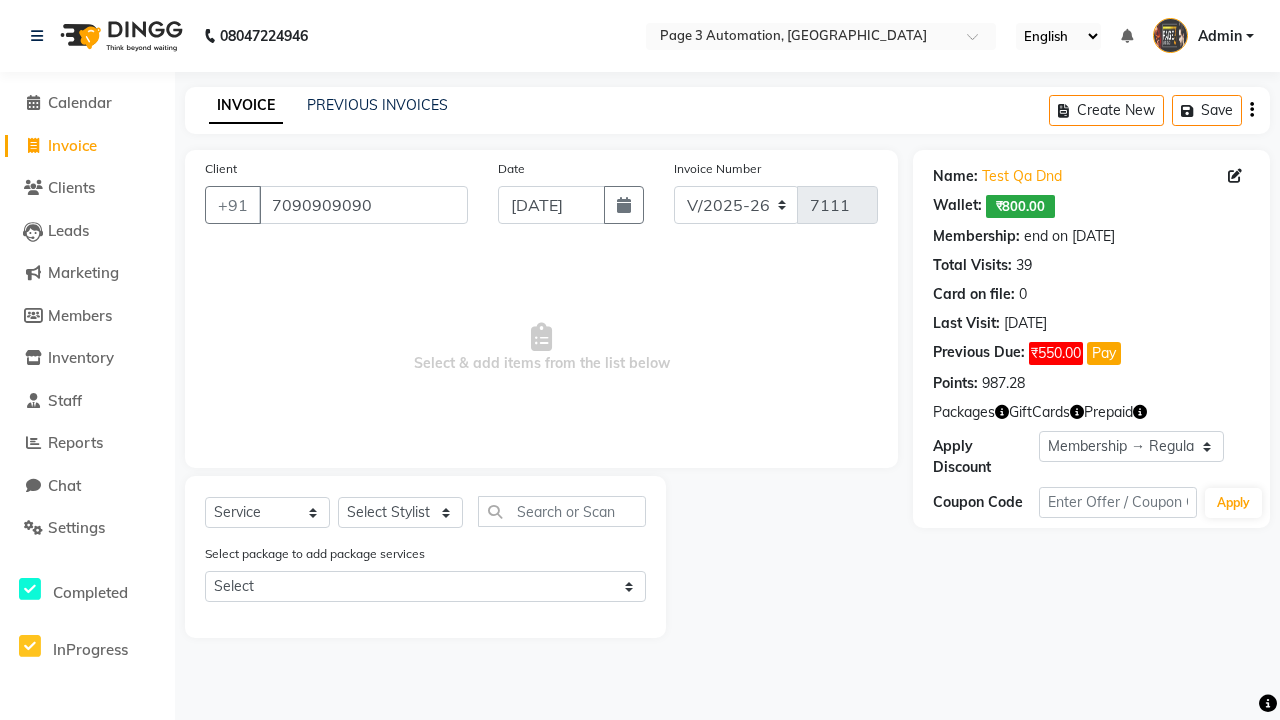 select on "0:" 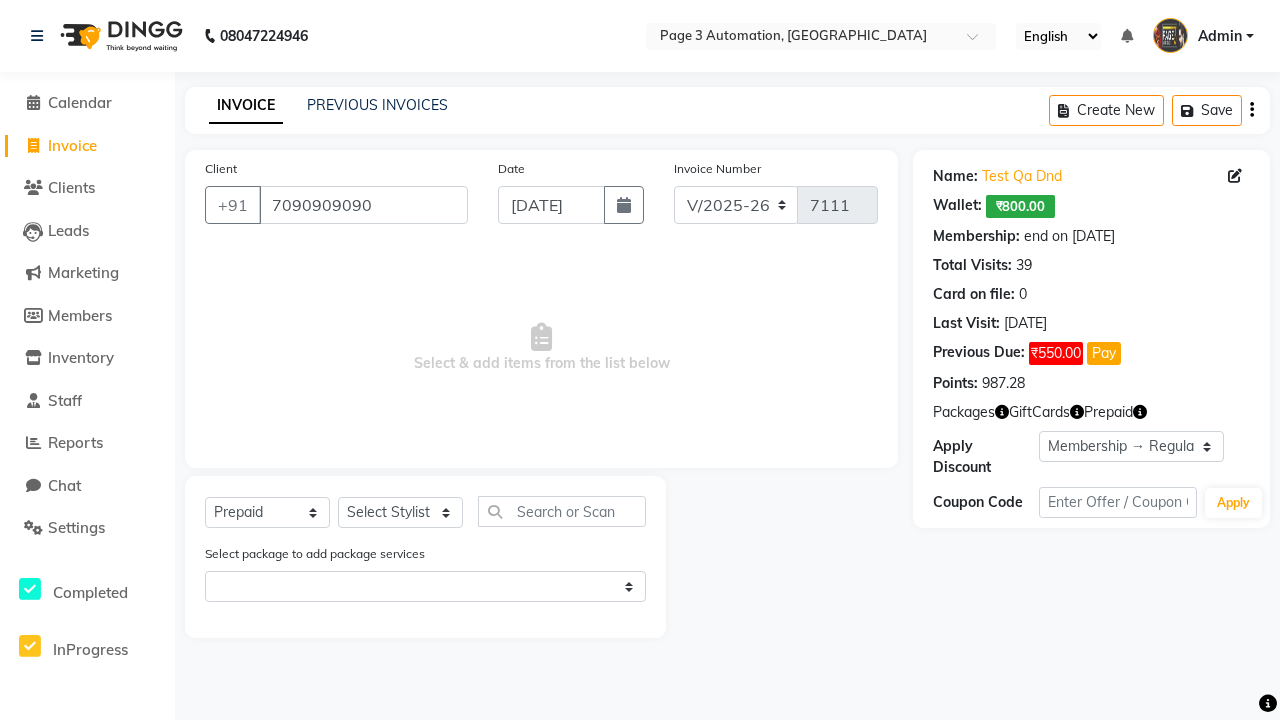 select on "71572" 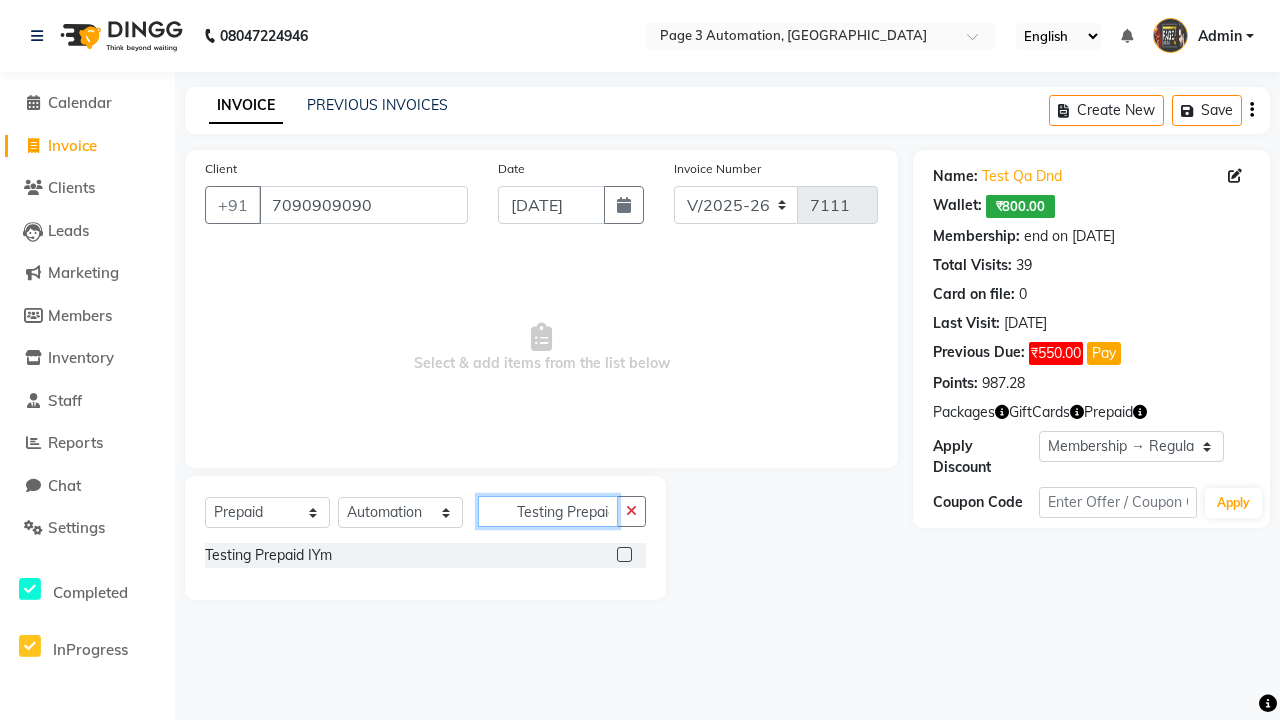 scroll, scrollTop: 0, scrollLeft: 7, axis: horizontal 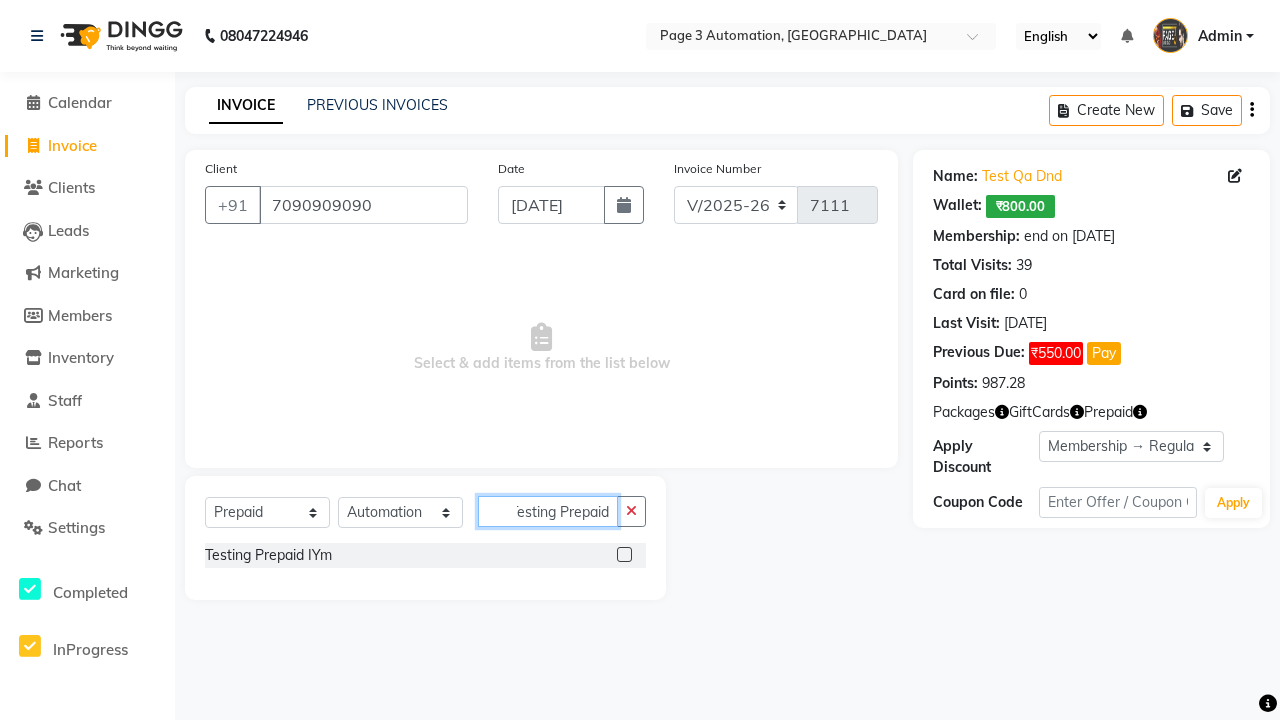 type on "Testing Prepaid IYm" 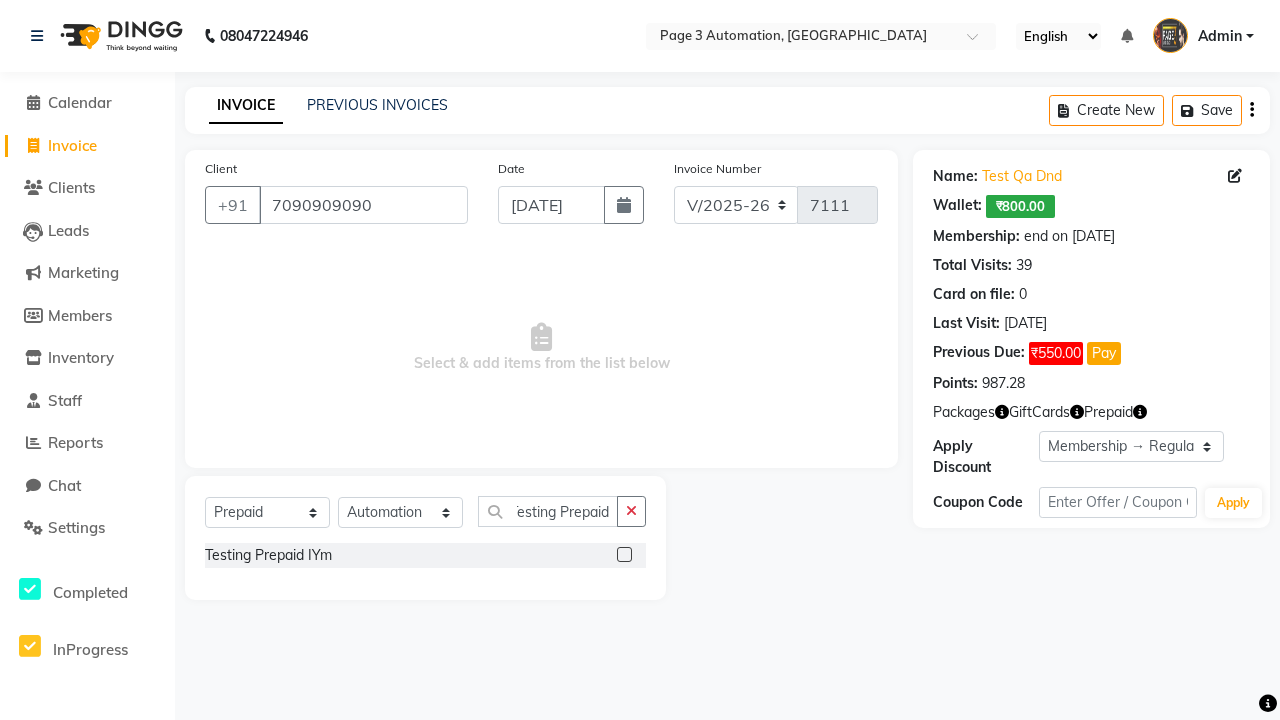 click 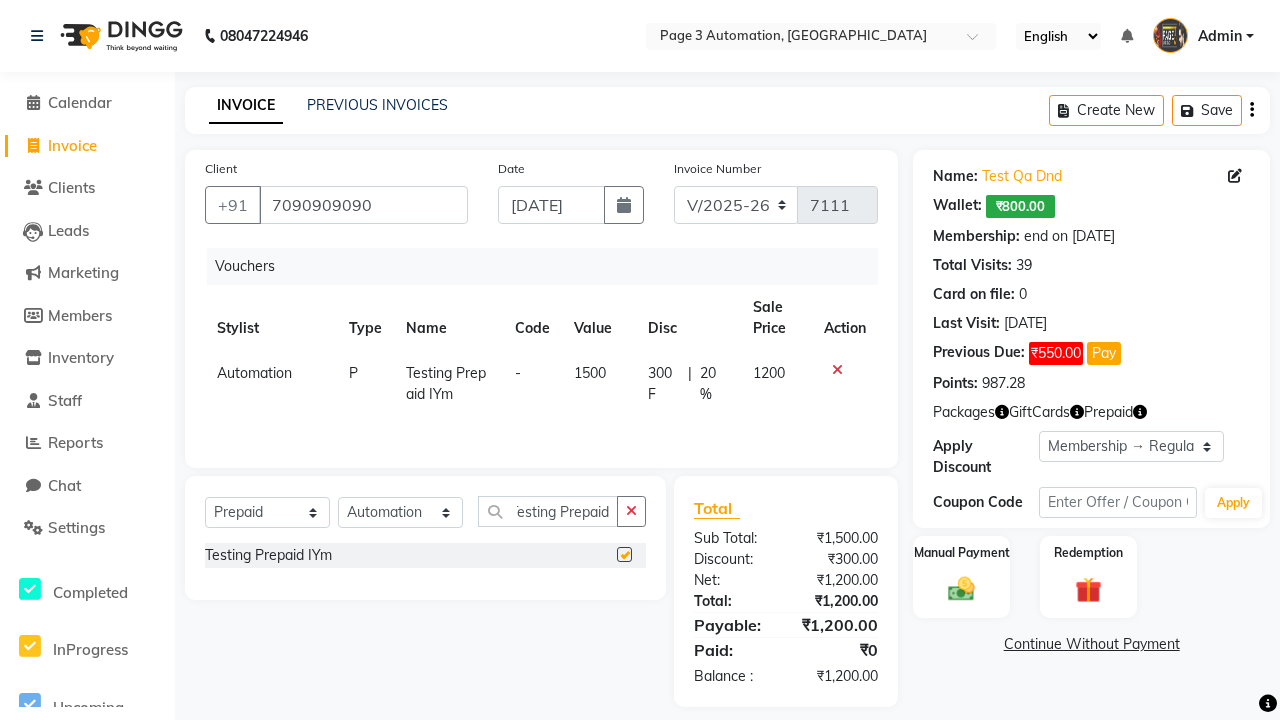 scroll, scrollTop: 0, scrollLeft: 0, axis: both 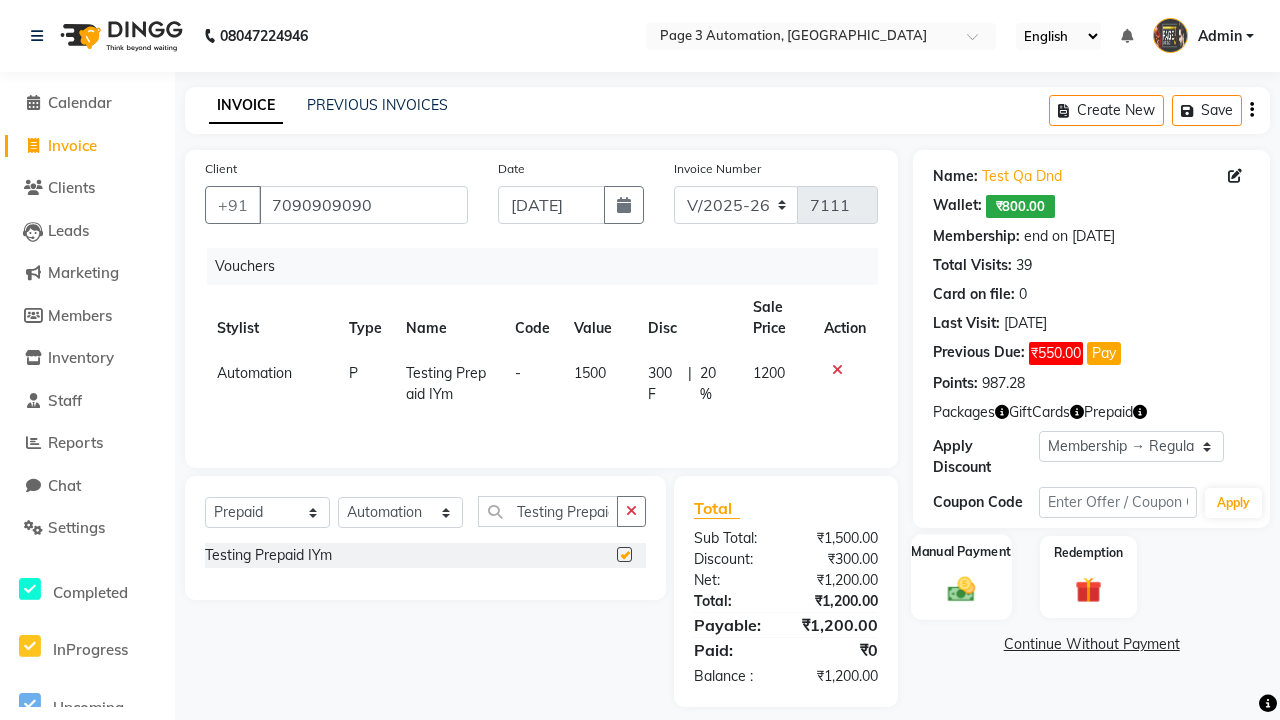 click 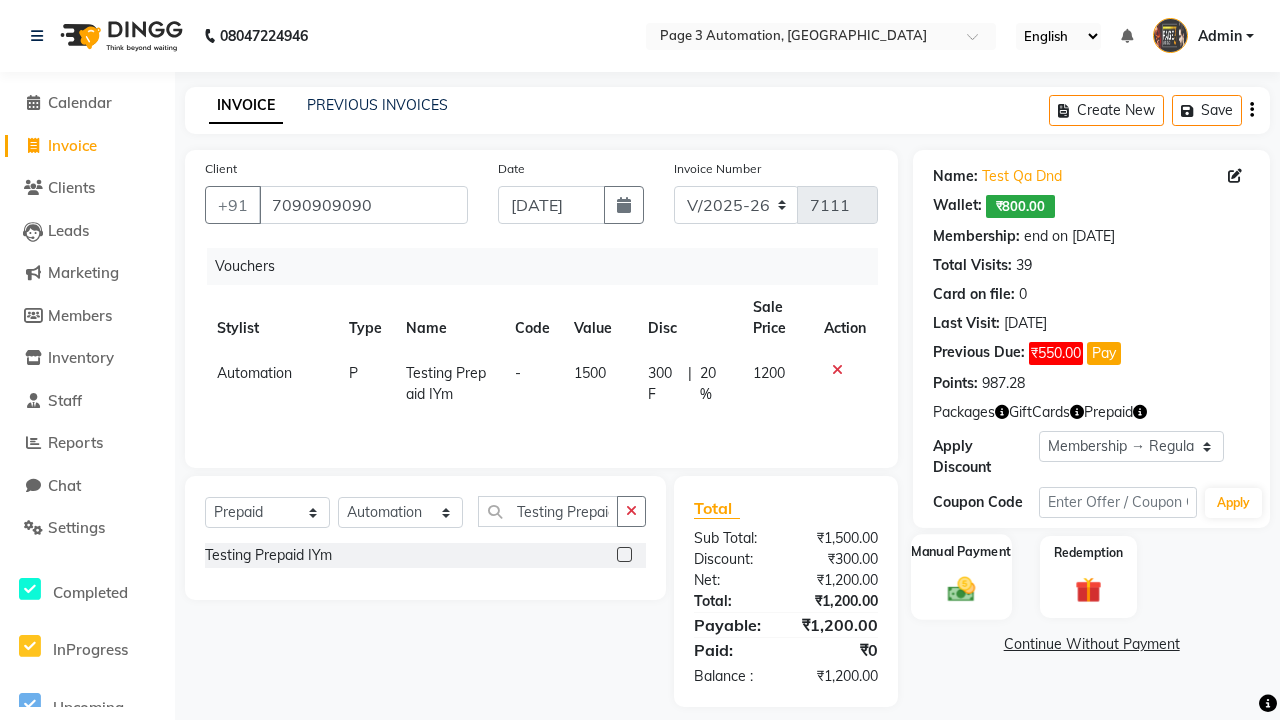 checkbox on "false" 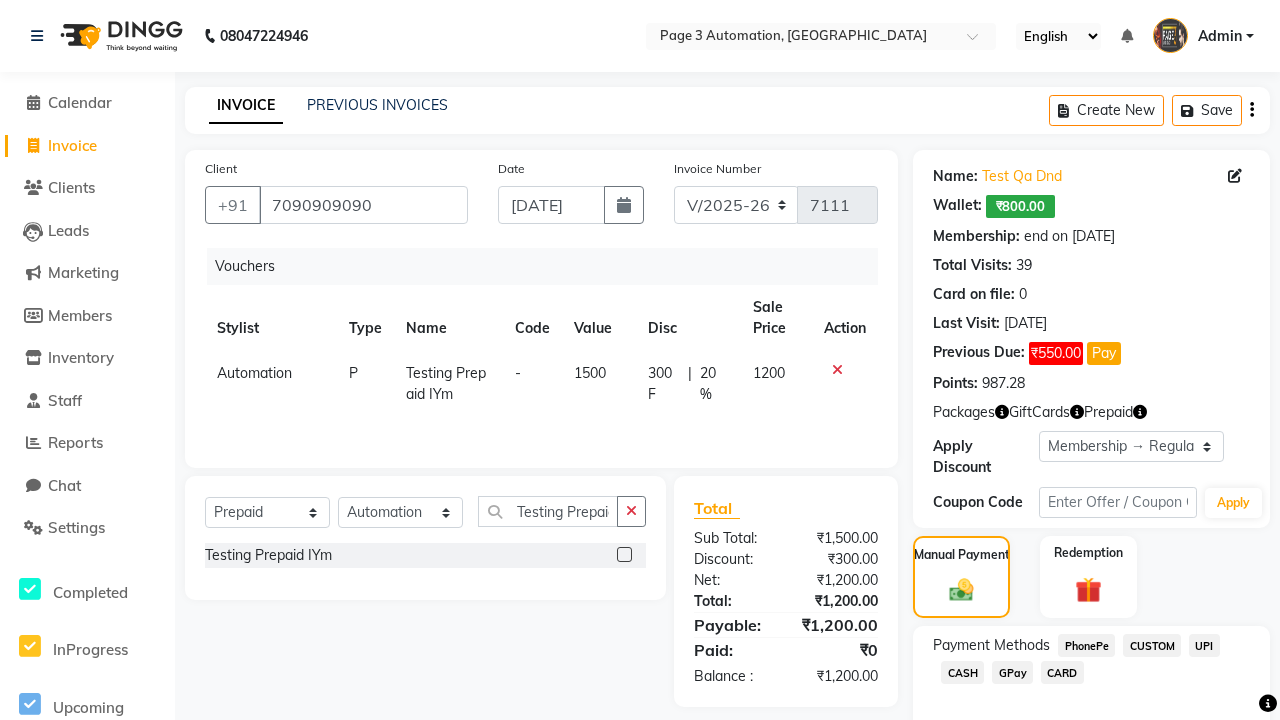 click on "PhonePe" 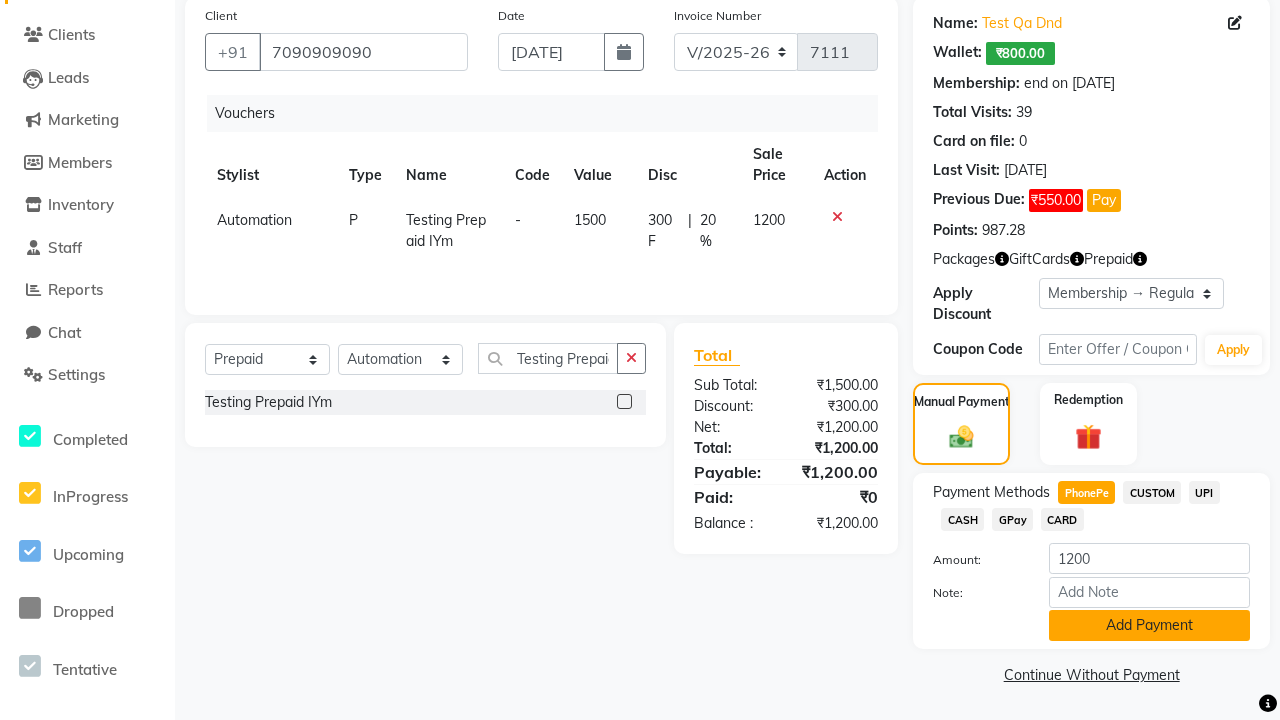 click on "Add Payment" 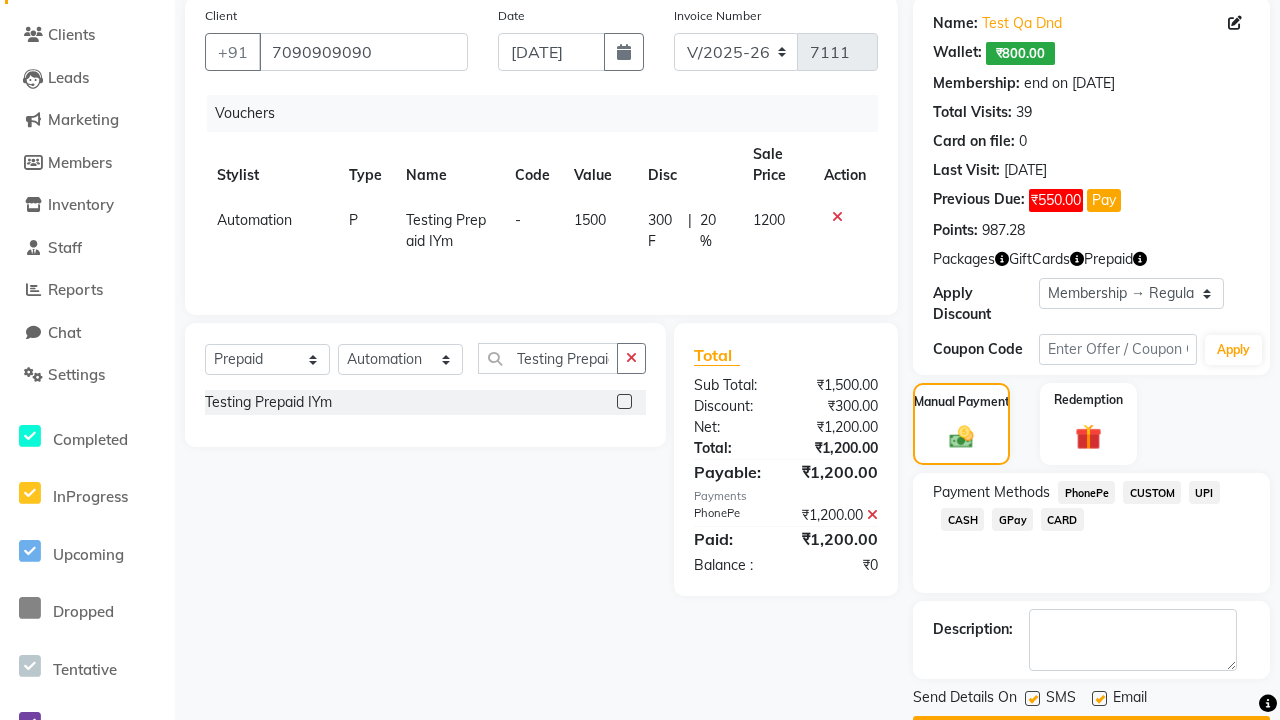 click 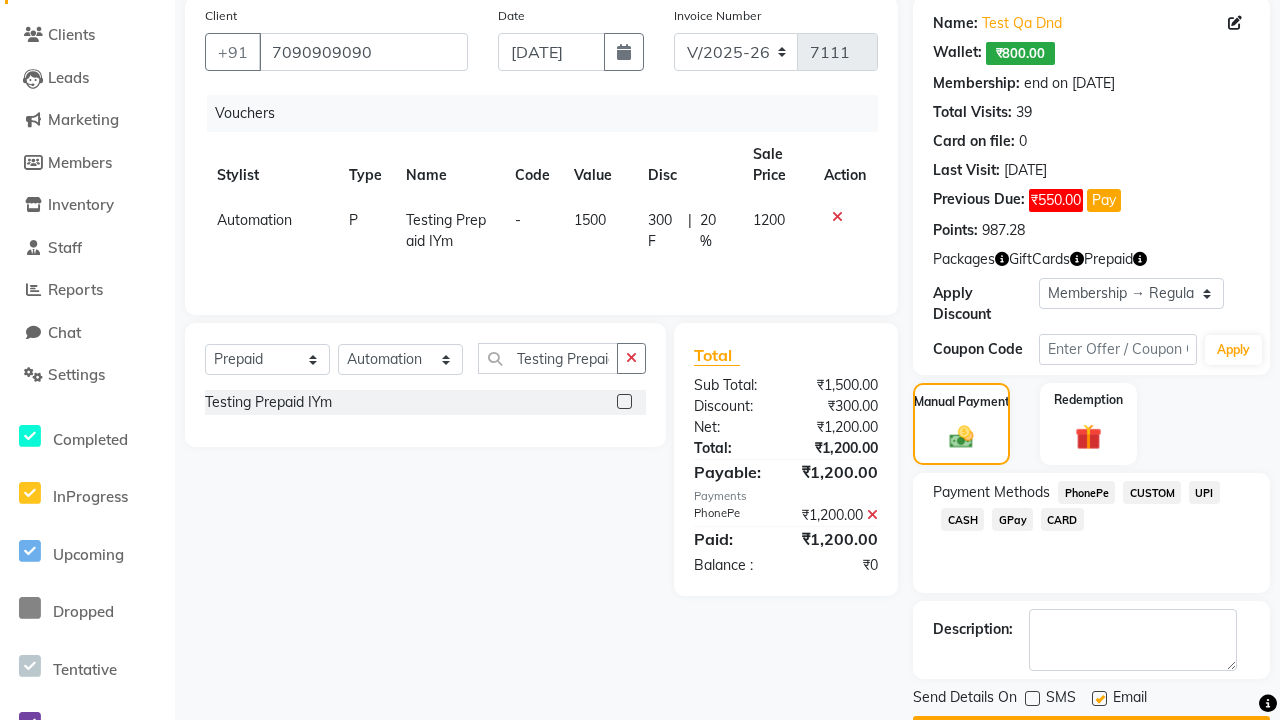 click 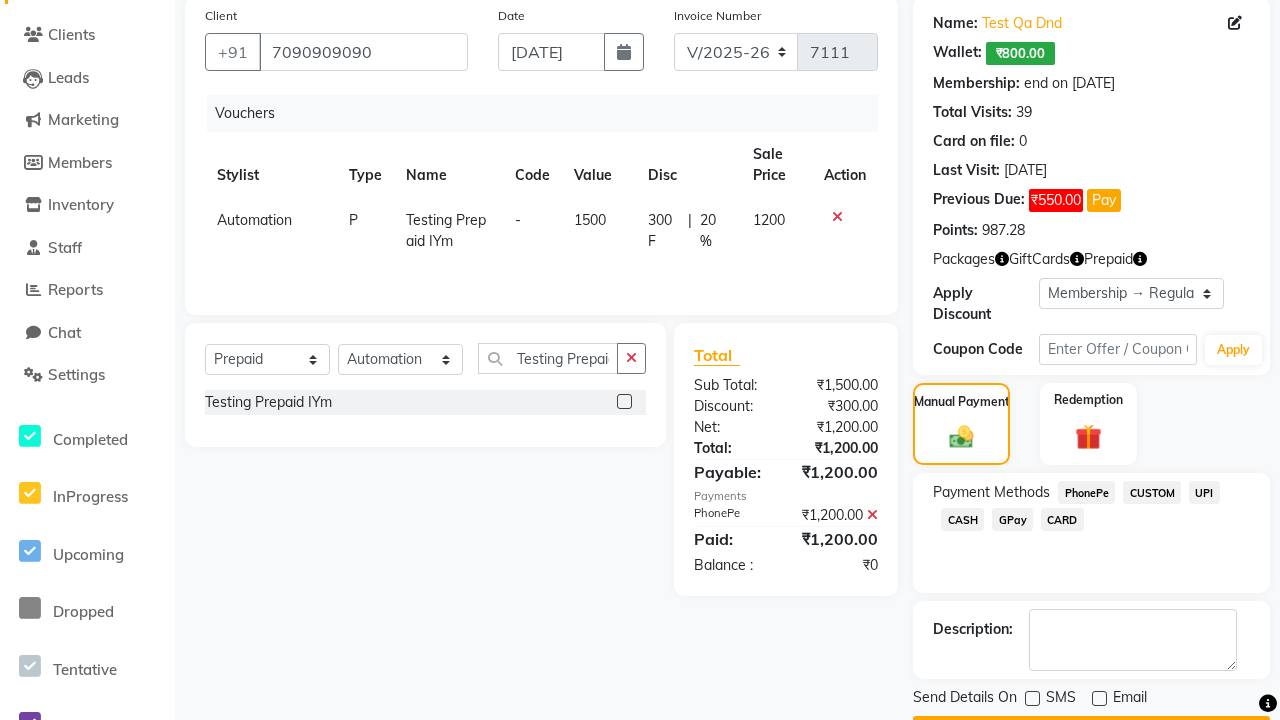 click on "Checkout" 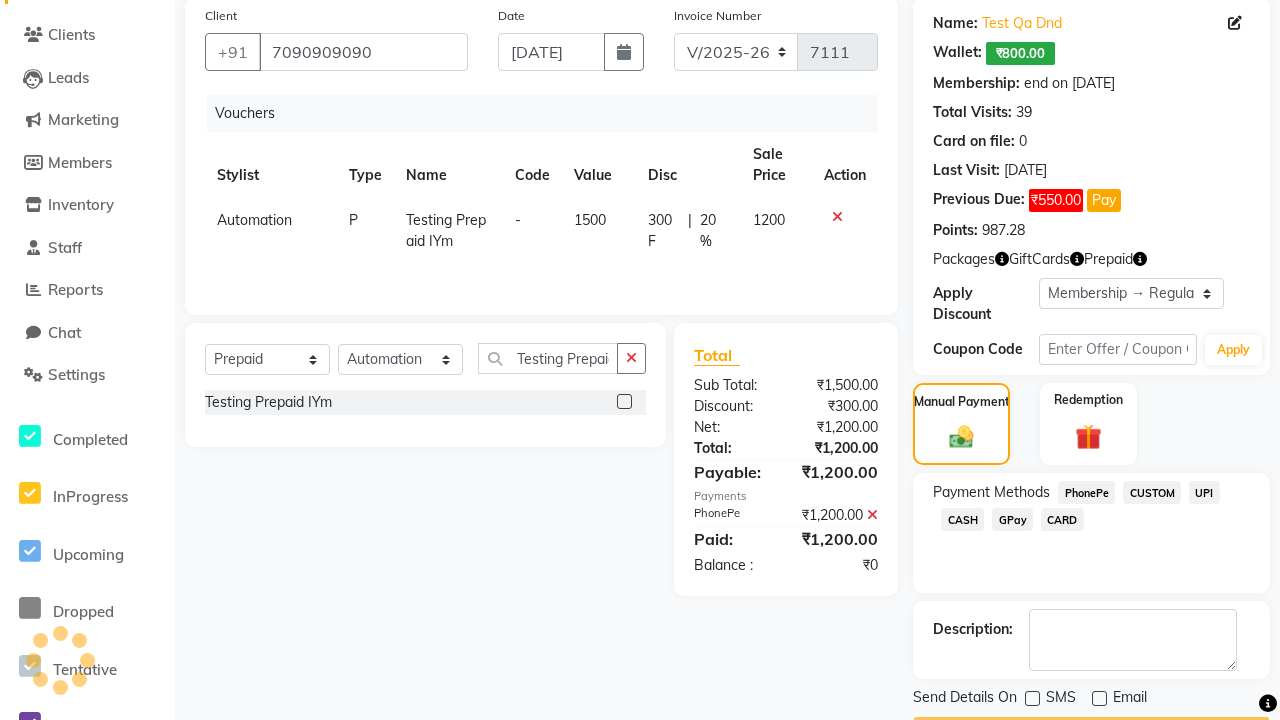 scroll, scrollTop: 180, scrollLeft: 0, axis: vertical 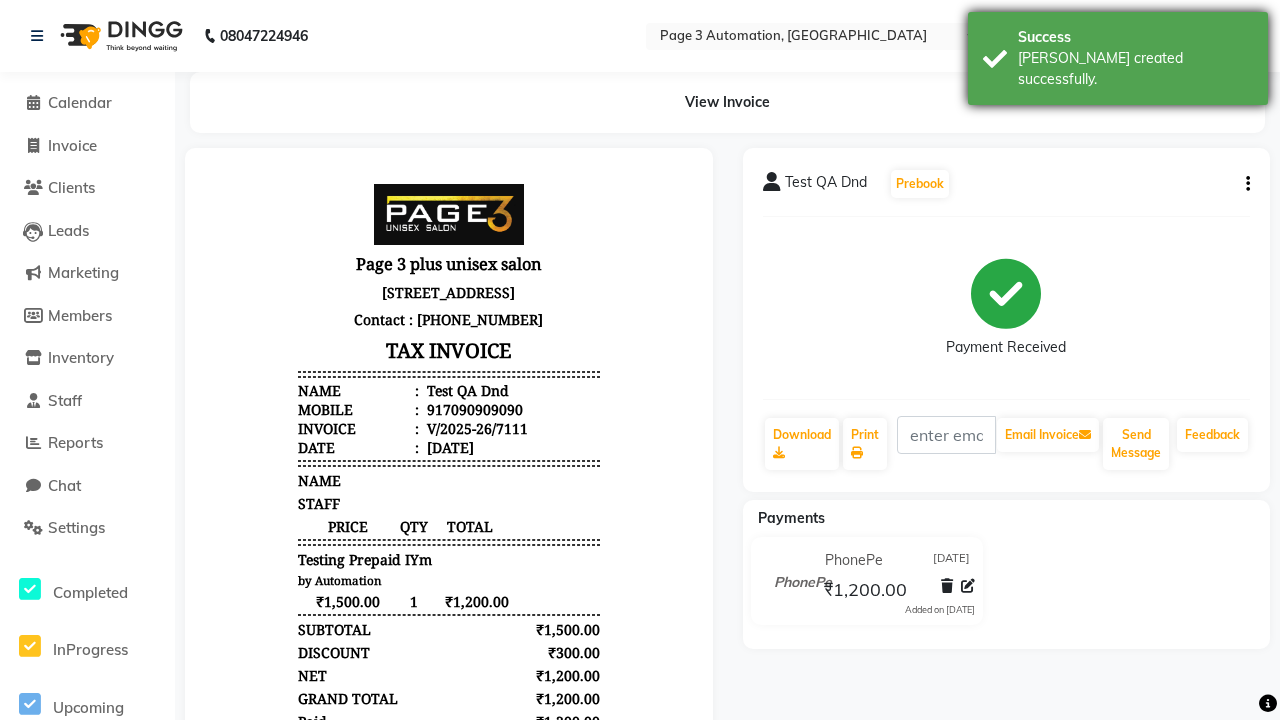 click on "[PERSON_NAME] created successfully." at bounding box center (1135, 69) 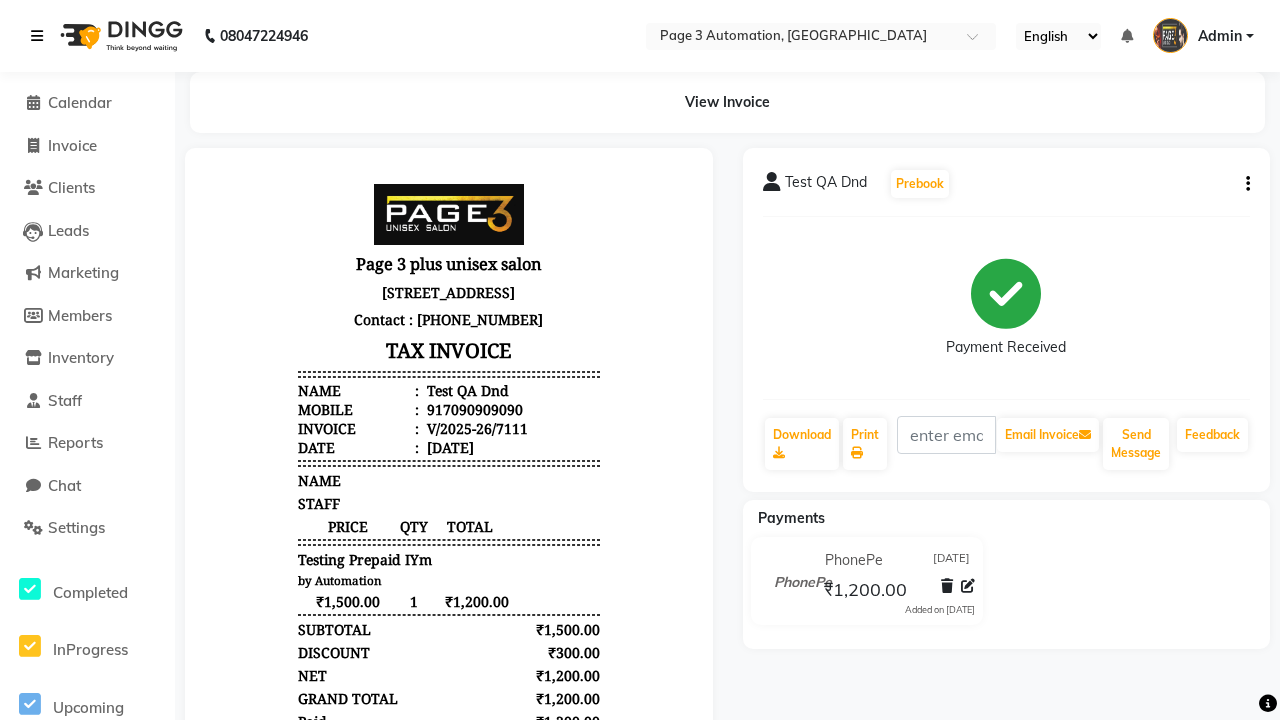 click at bounding box center [37, 36] 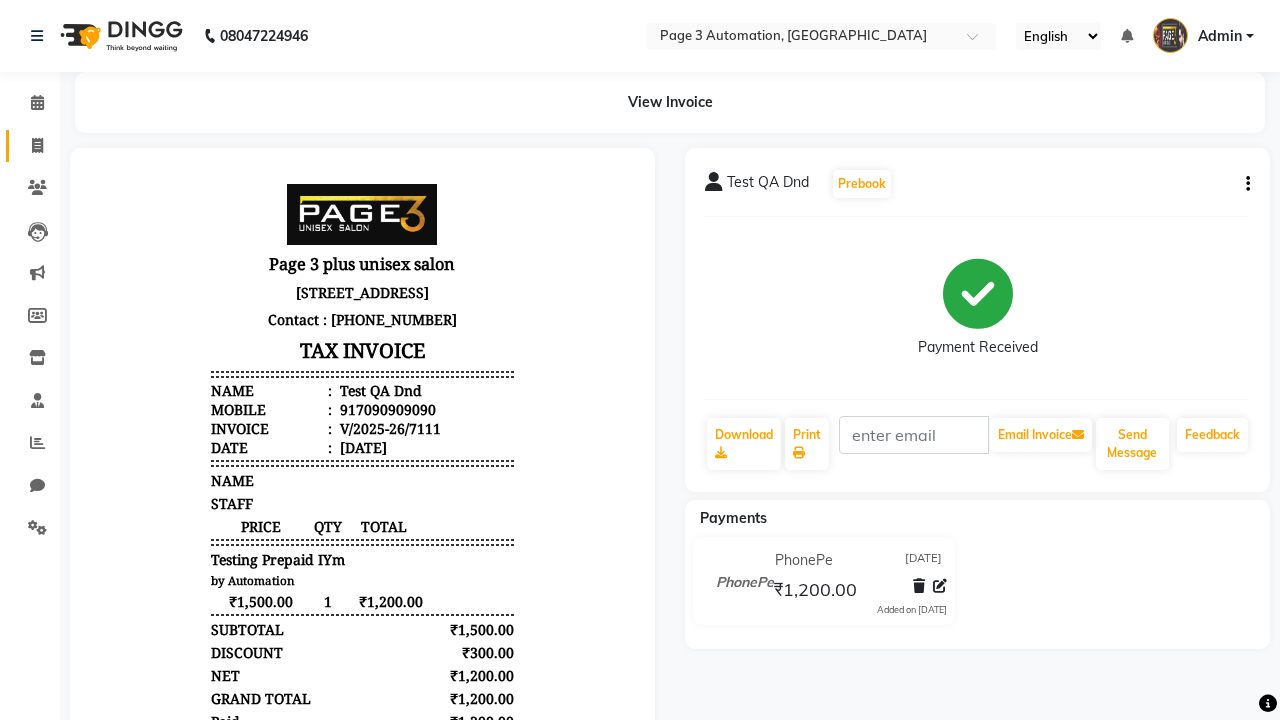 click 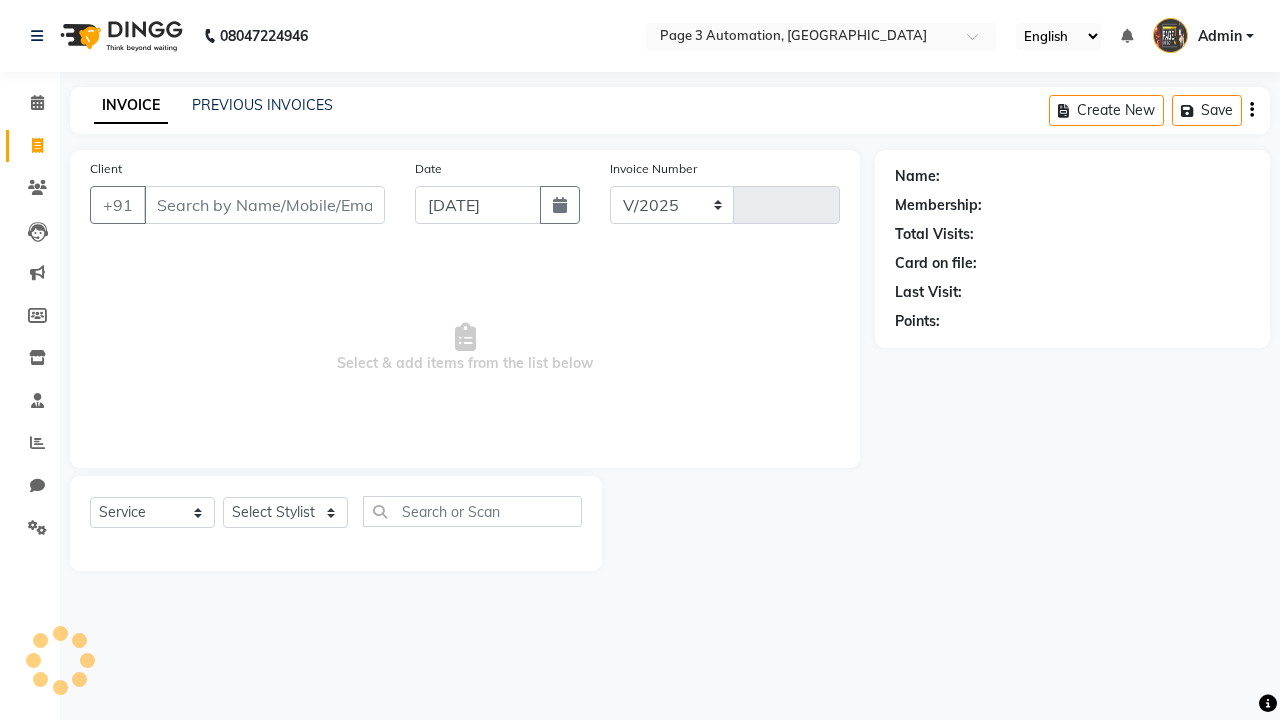 select on "2774" 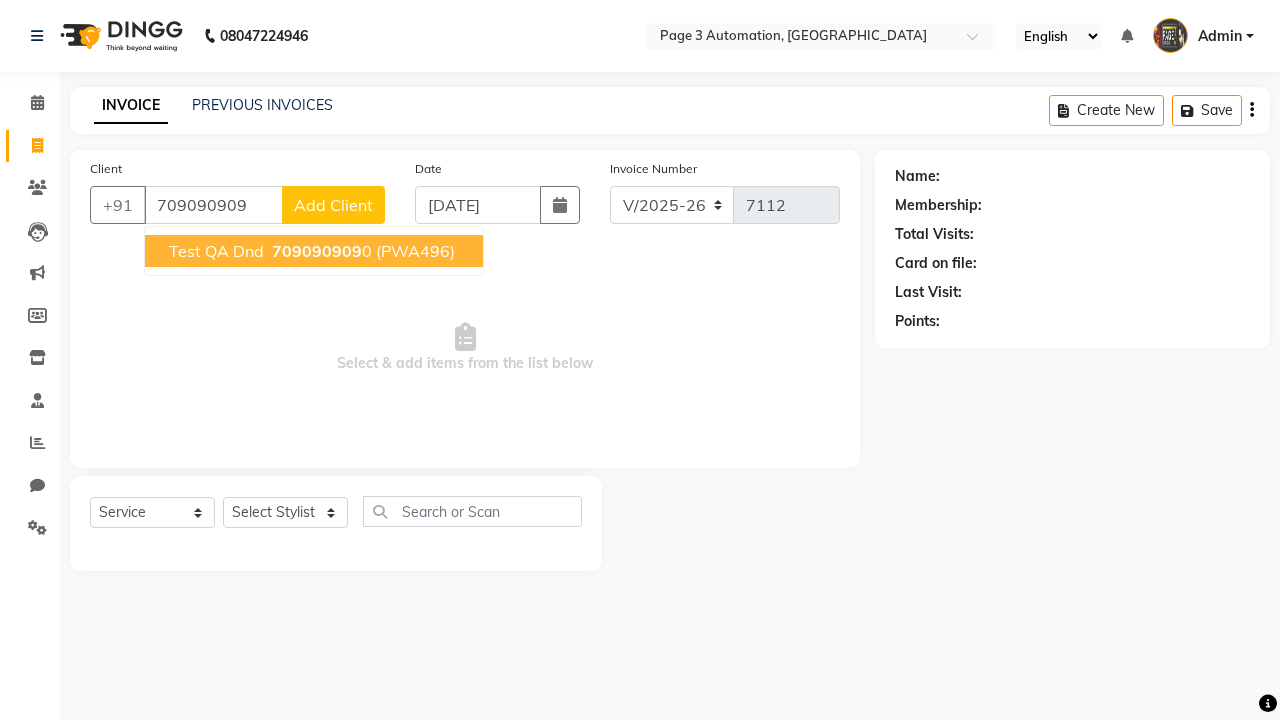 click on "709090909" at bounding box center [317, 251] 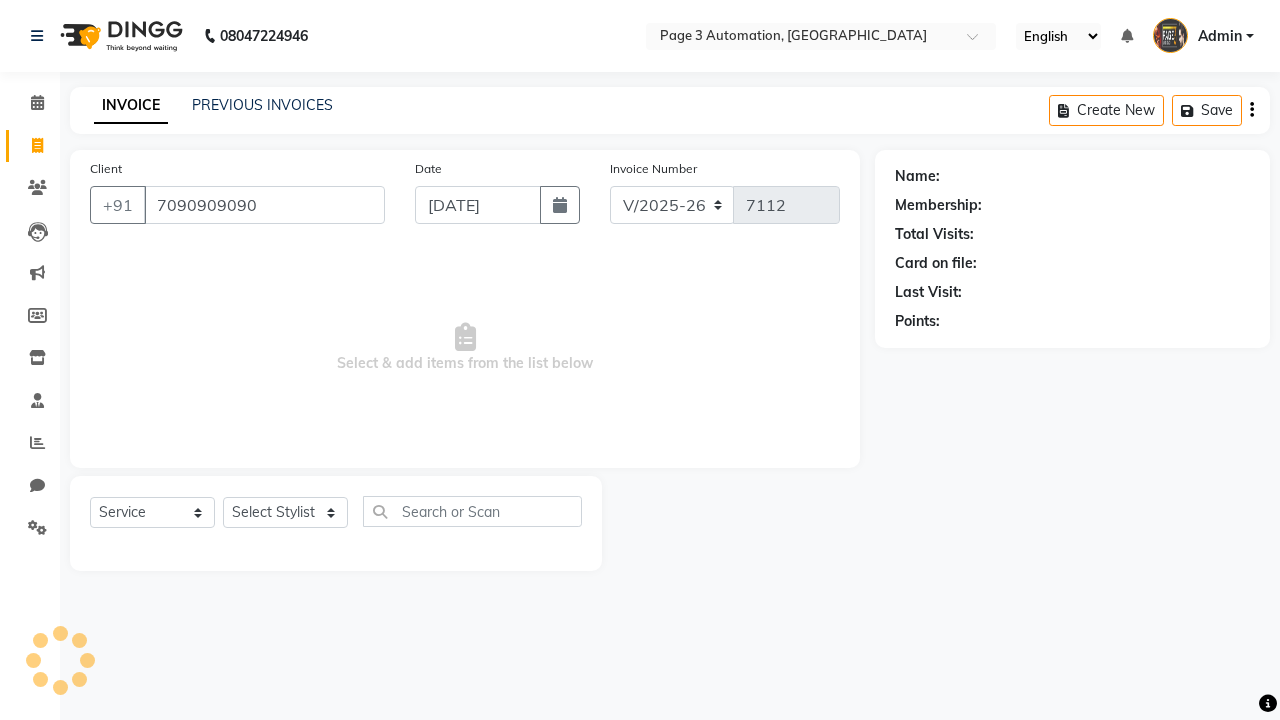 type on "7090909090" 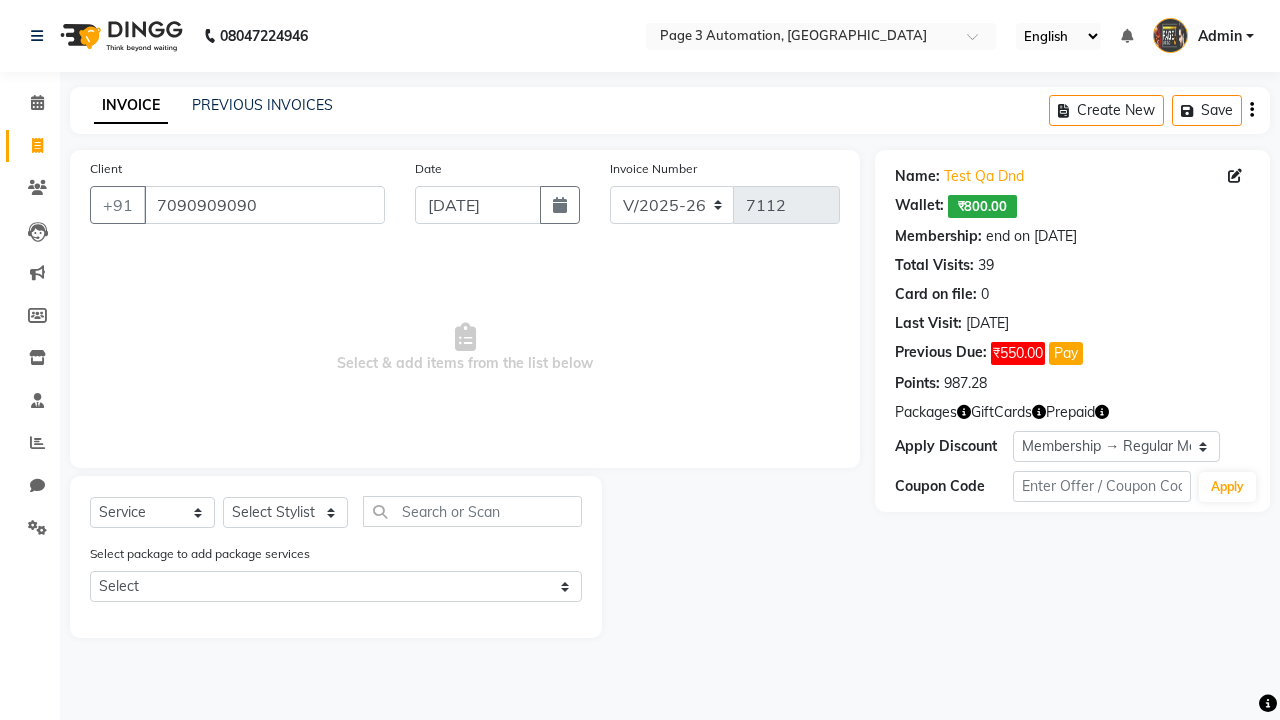 select on "0:" 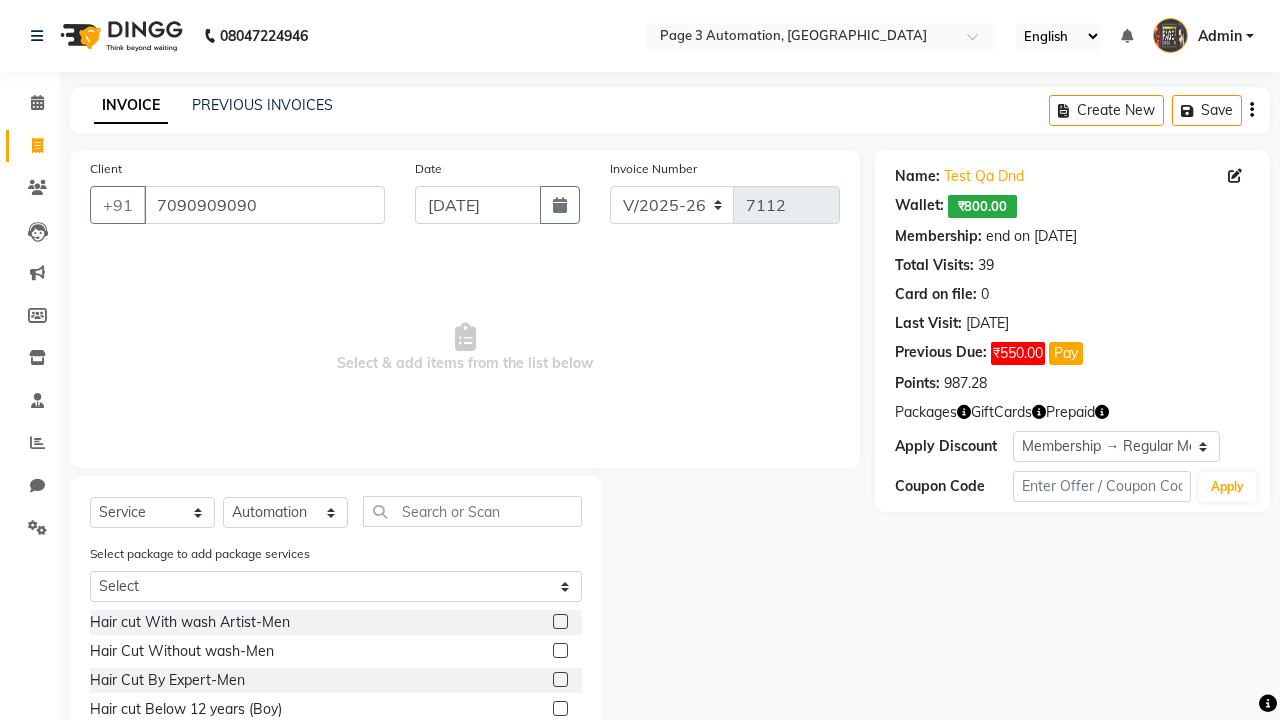 click 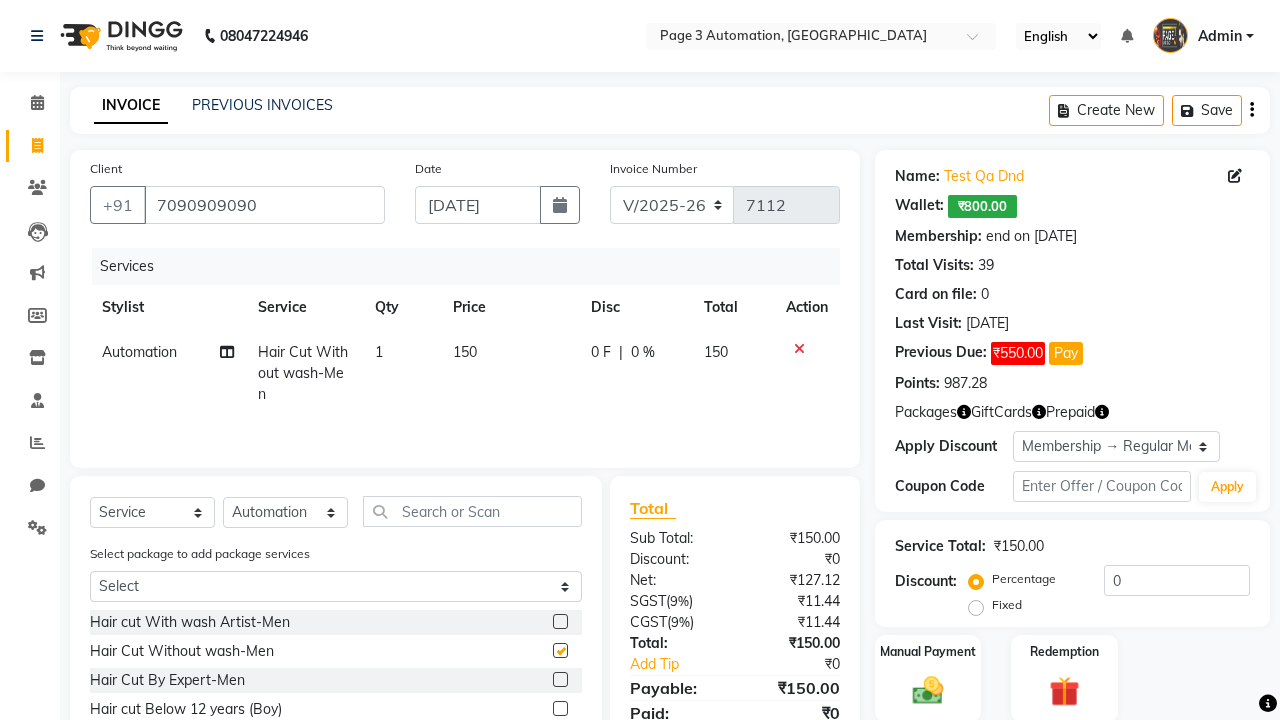 checkbox on "false" 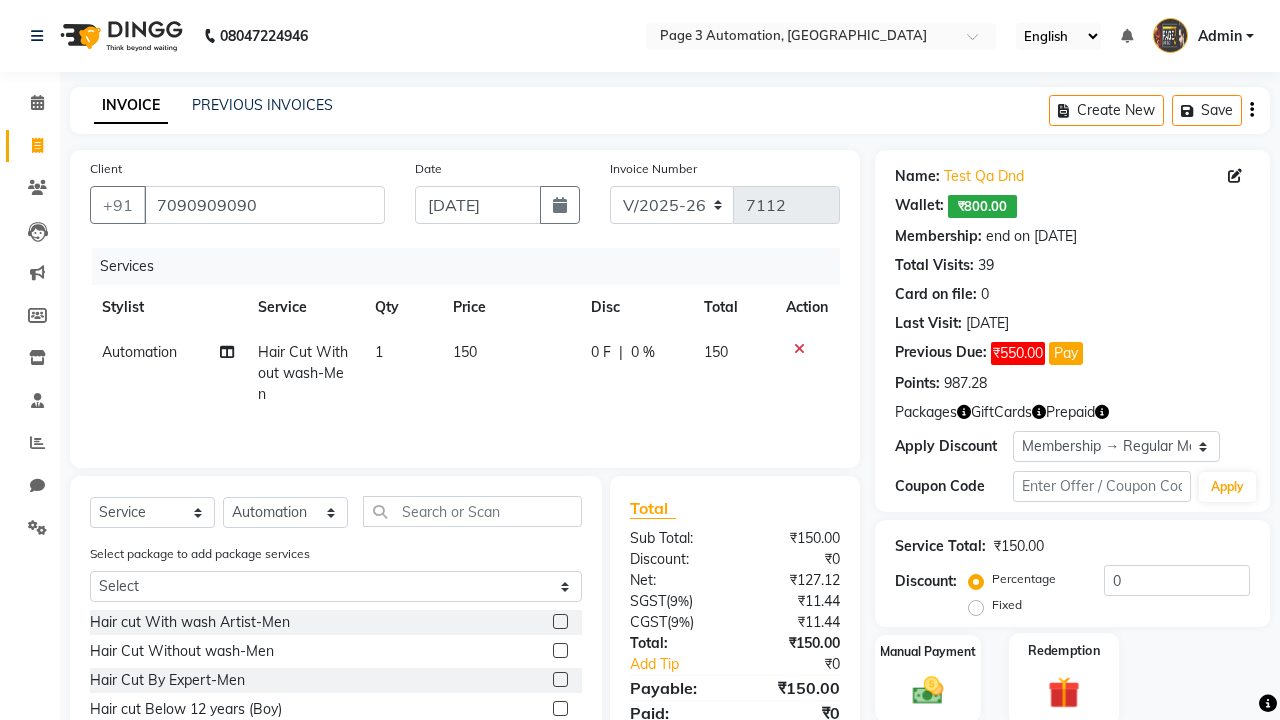 click 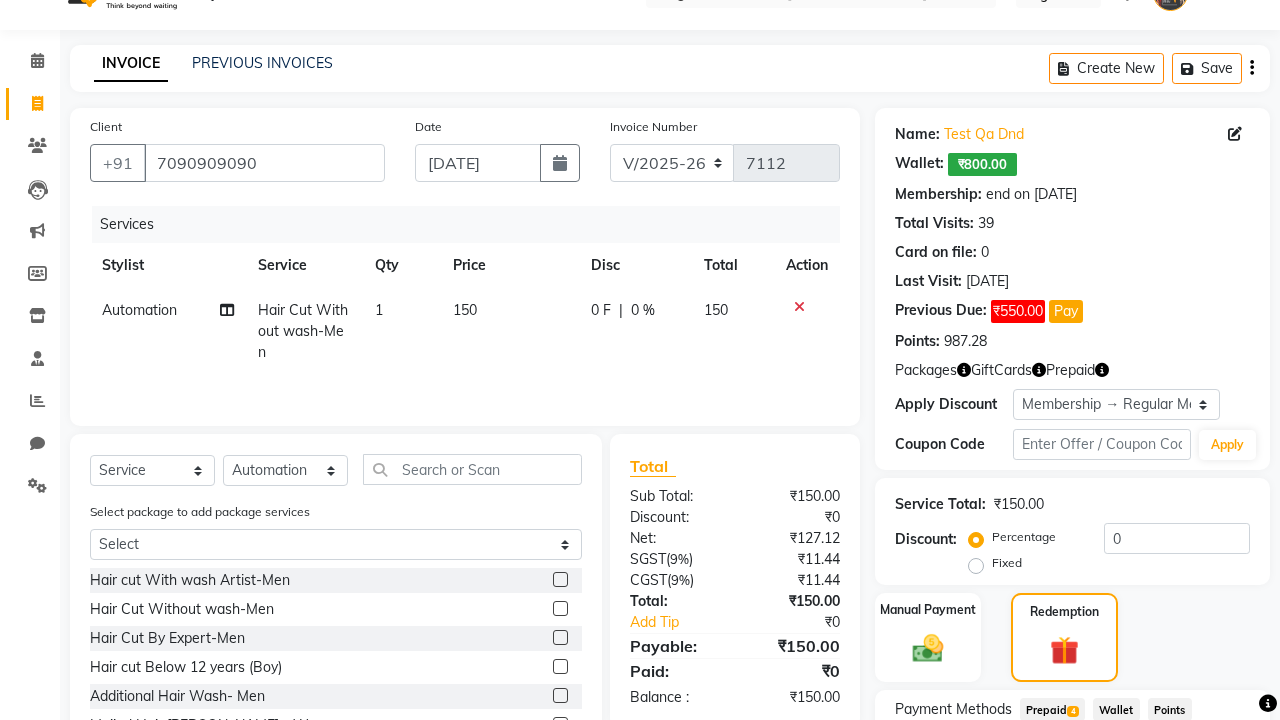click on "Prepaid  4" 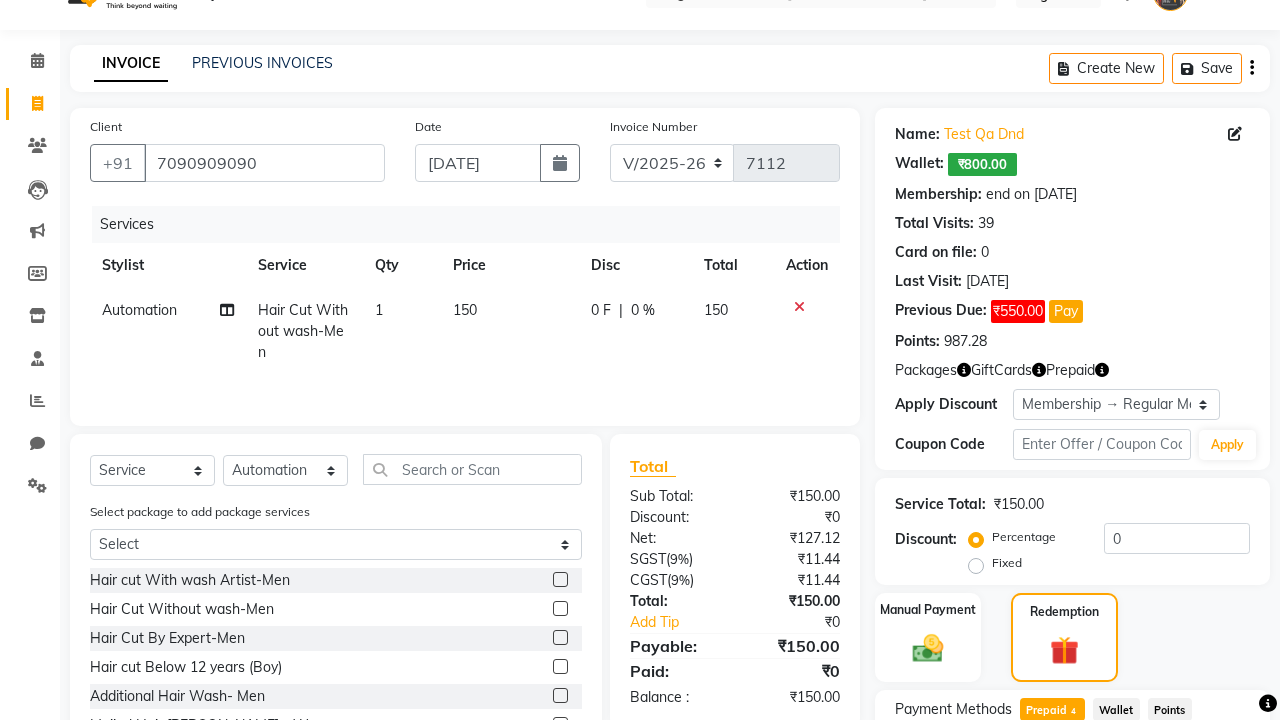 scroll, scrollTop: 175, scrollLeft: 0, axis: vertical 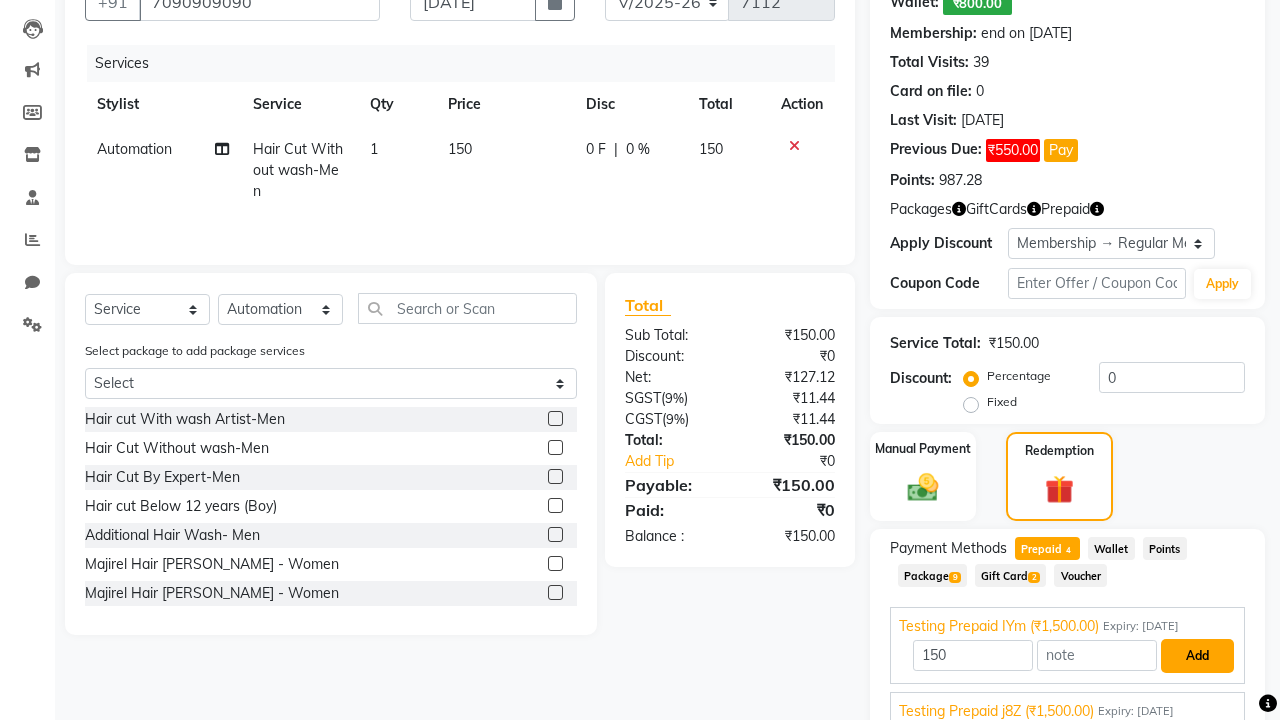 click on "Add" at bounding box center (1197, 656) 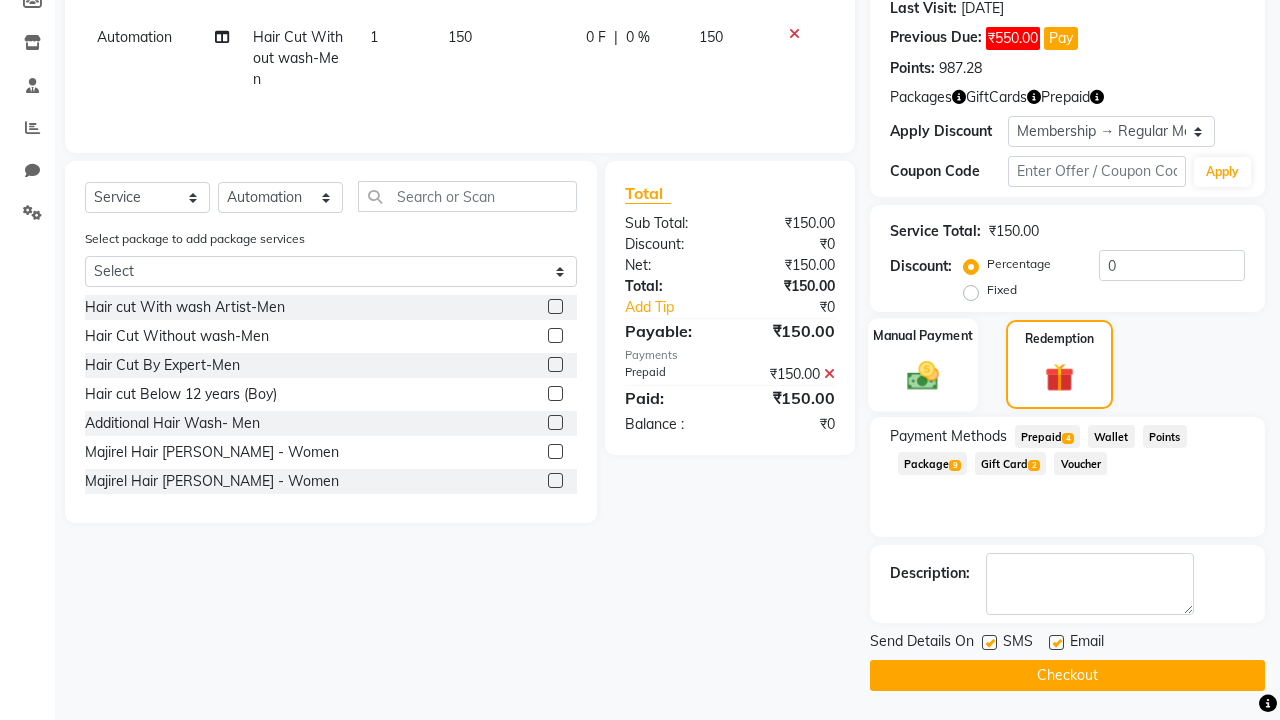 click 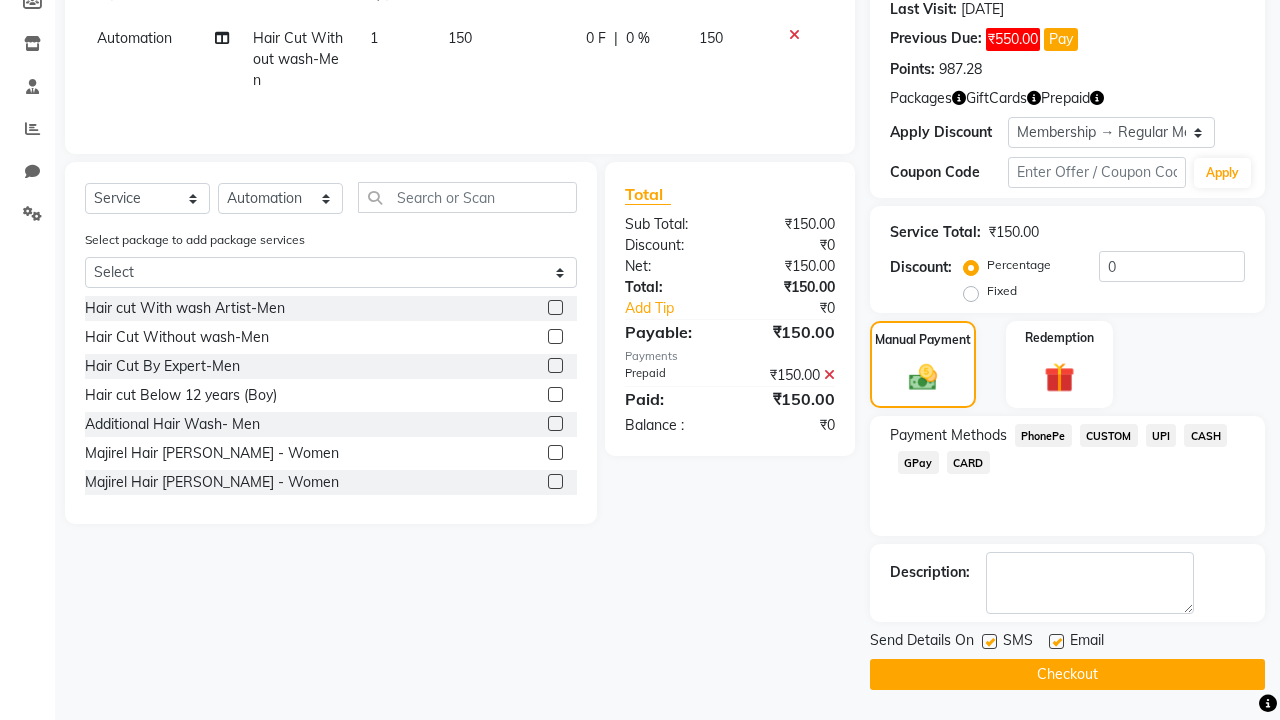 click on "PhonePe" 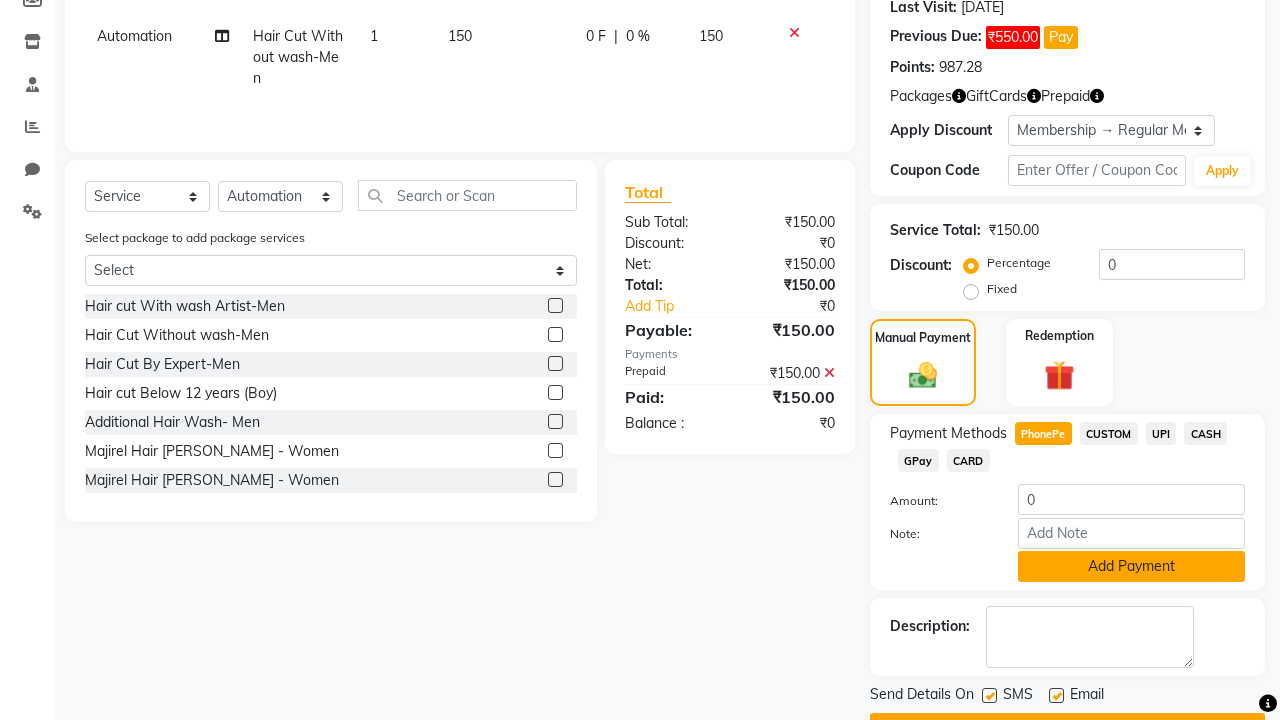 click on "Add Payment" 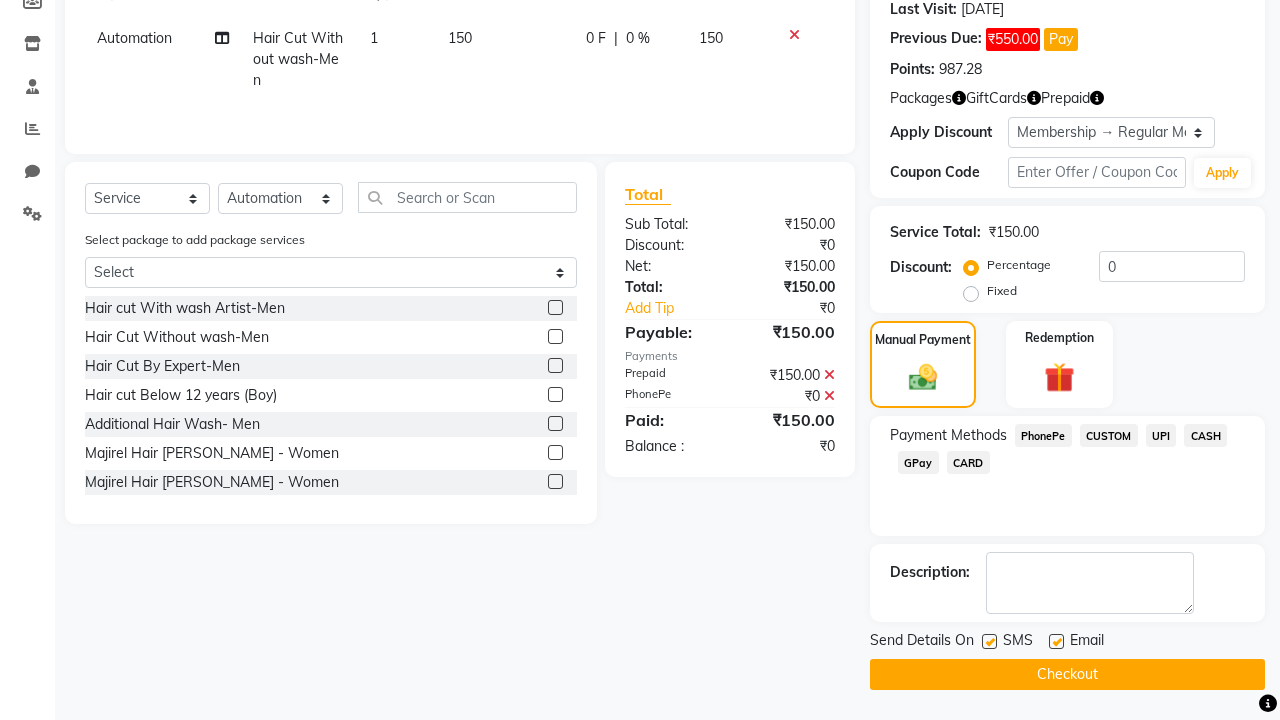 click 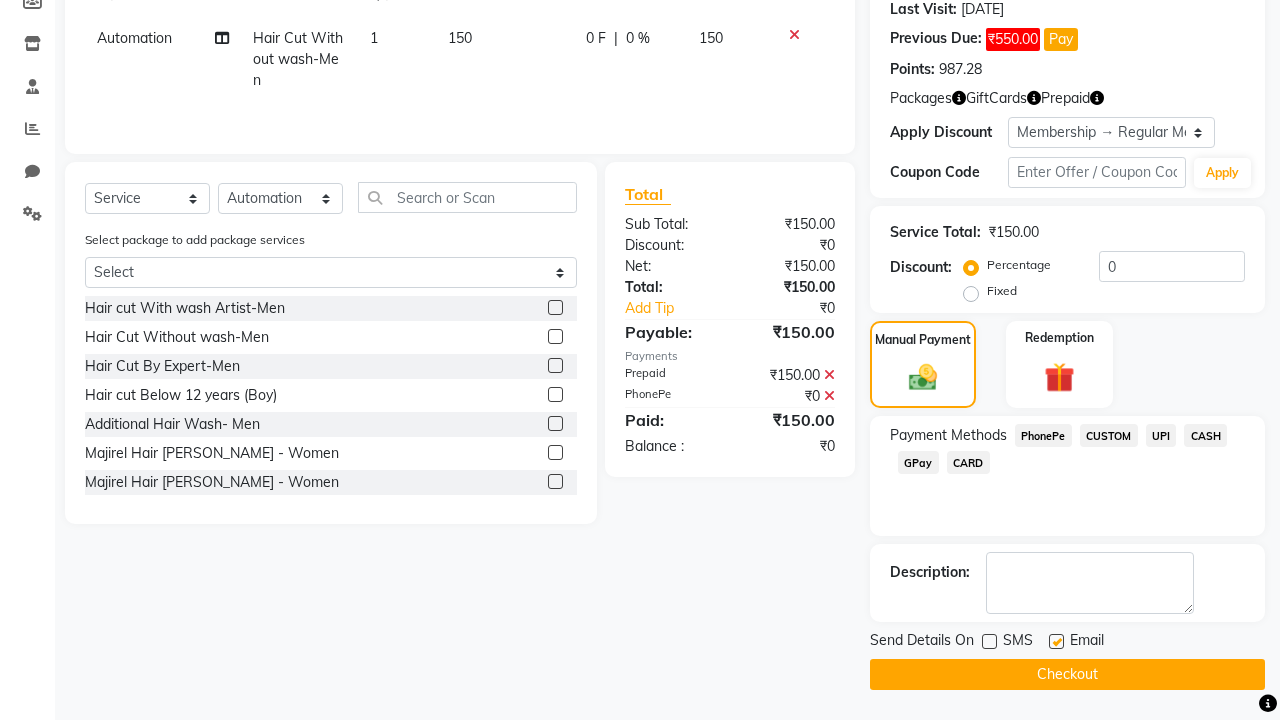 click 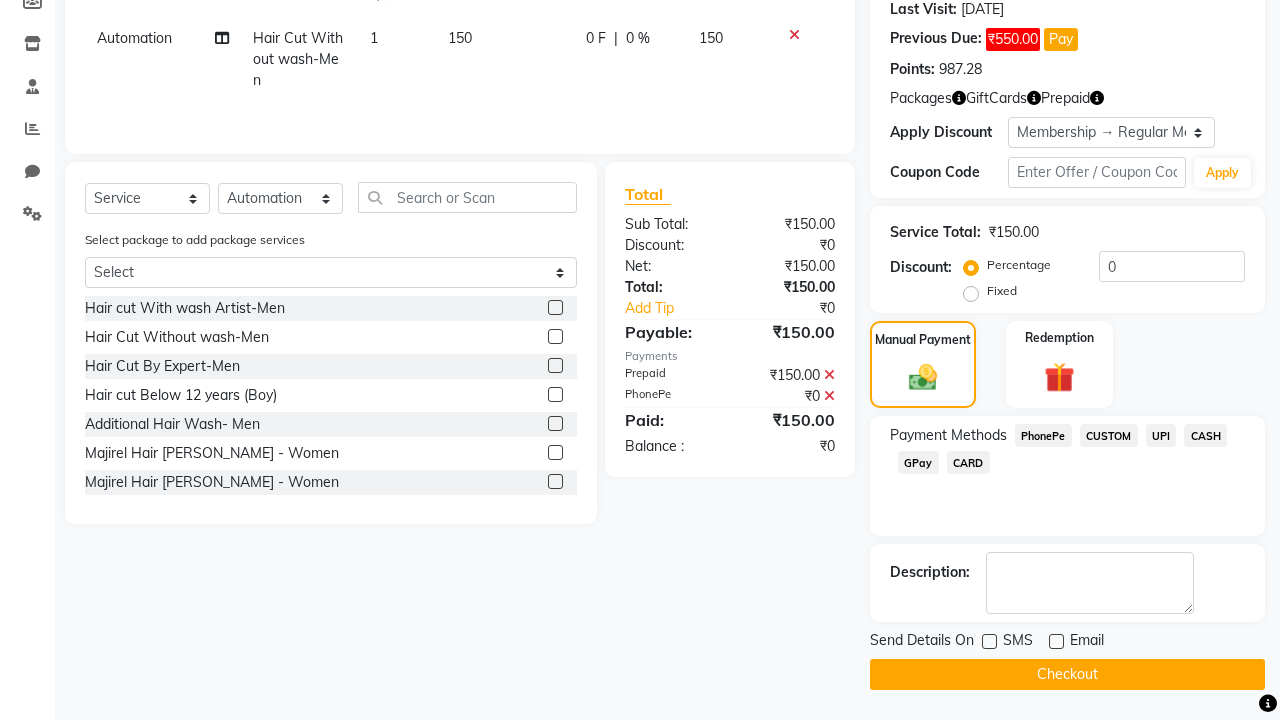 click on "Checkout" 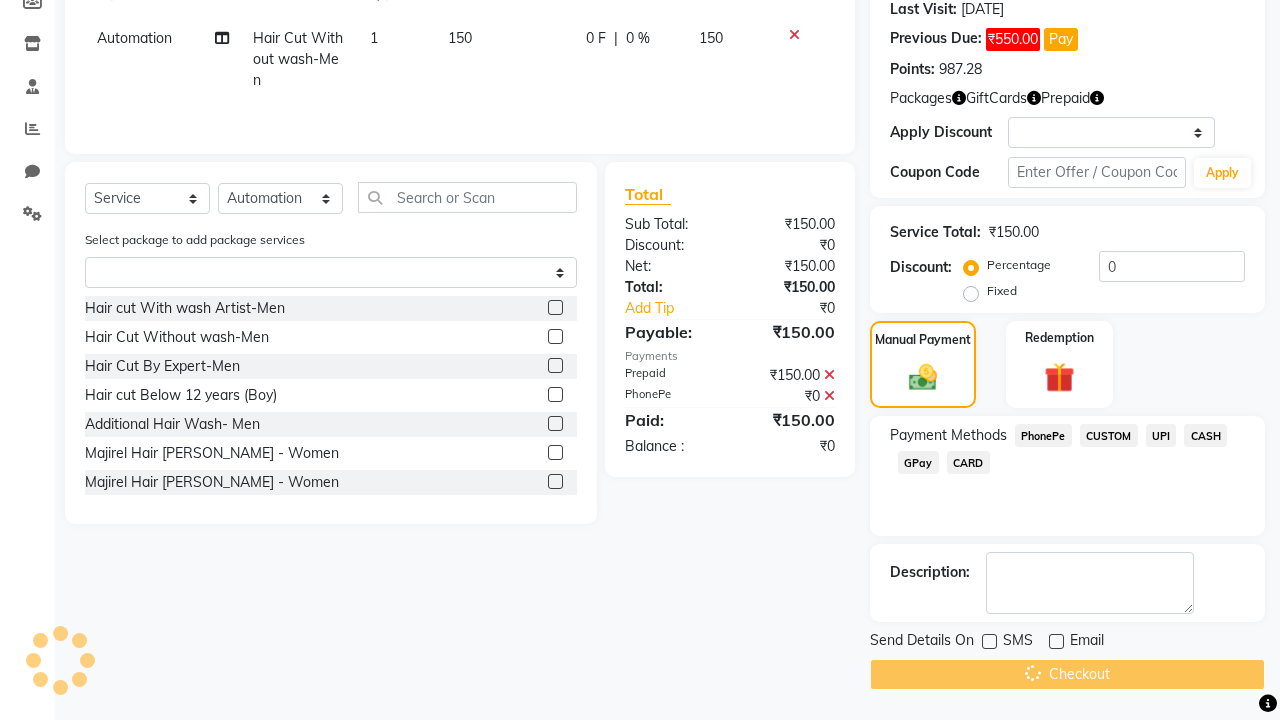 scroll, scrollTop: 0, scrollLeft: 0, axis: both 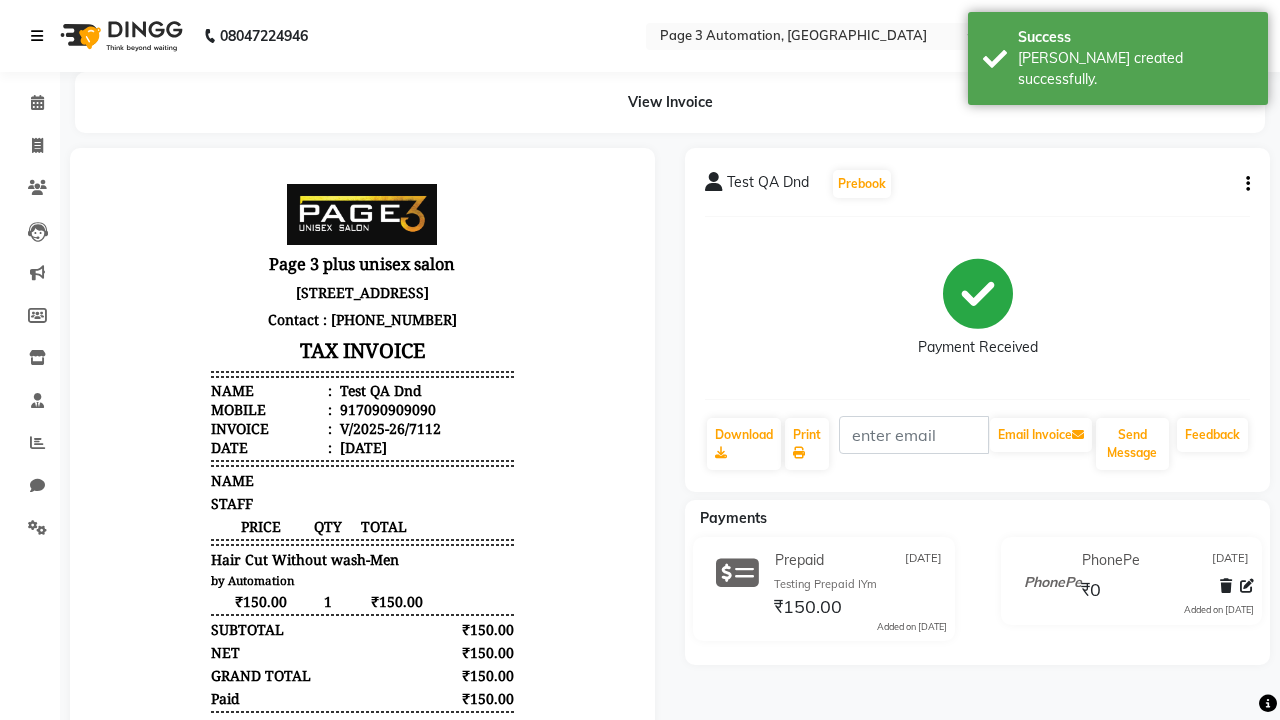 click on "[PERSON_NAME] created successfully." at bounding box center [1135, 69] 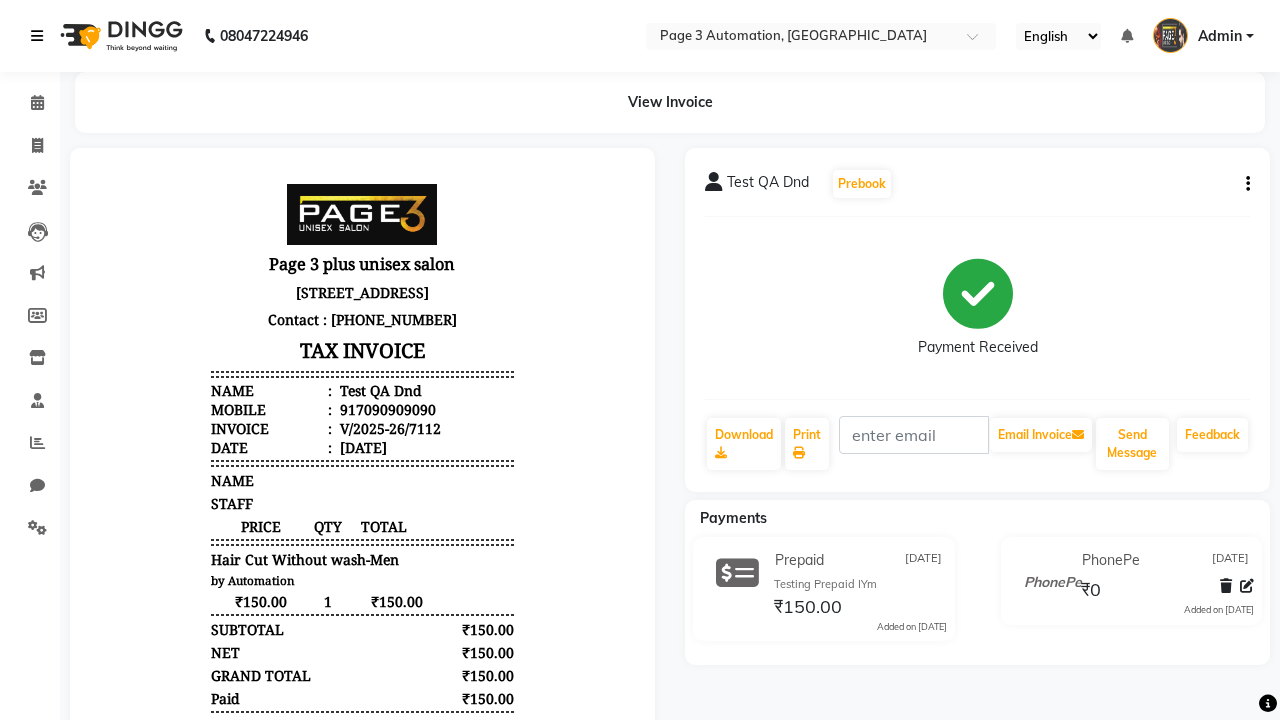 click at bounding box center [37, 36] 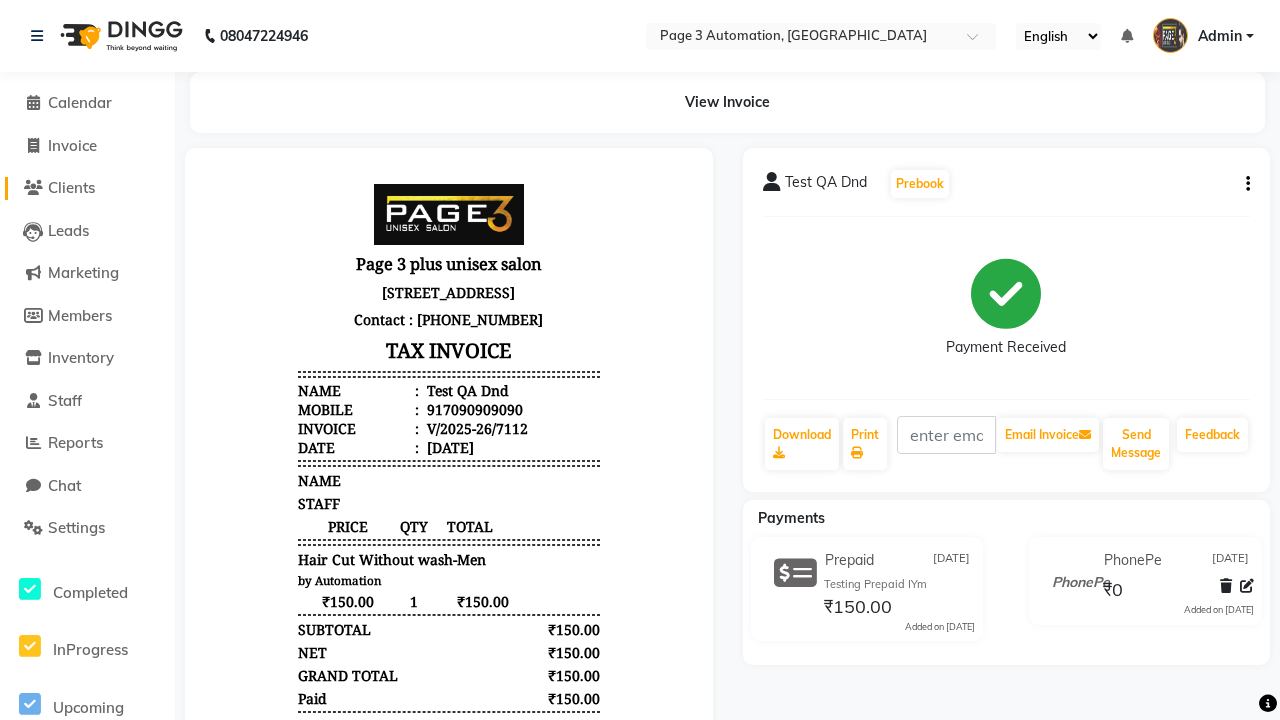 click on "Clients" 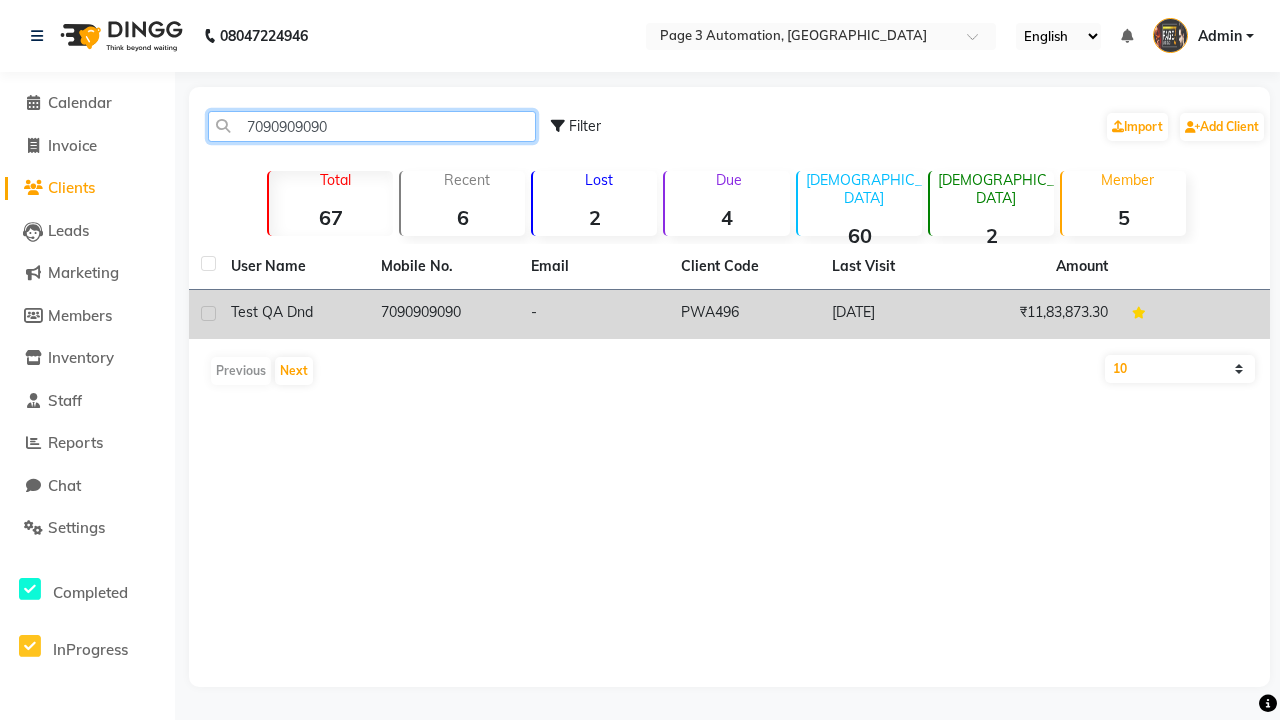 type on "7090909090" 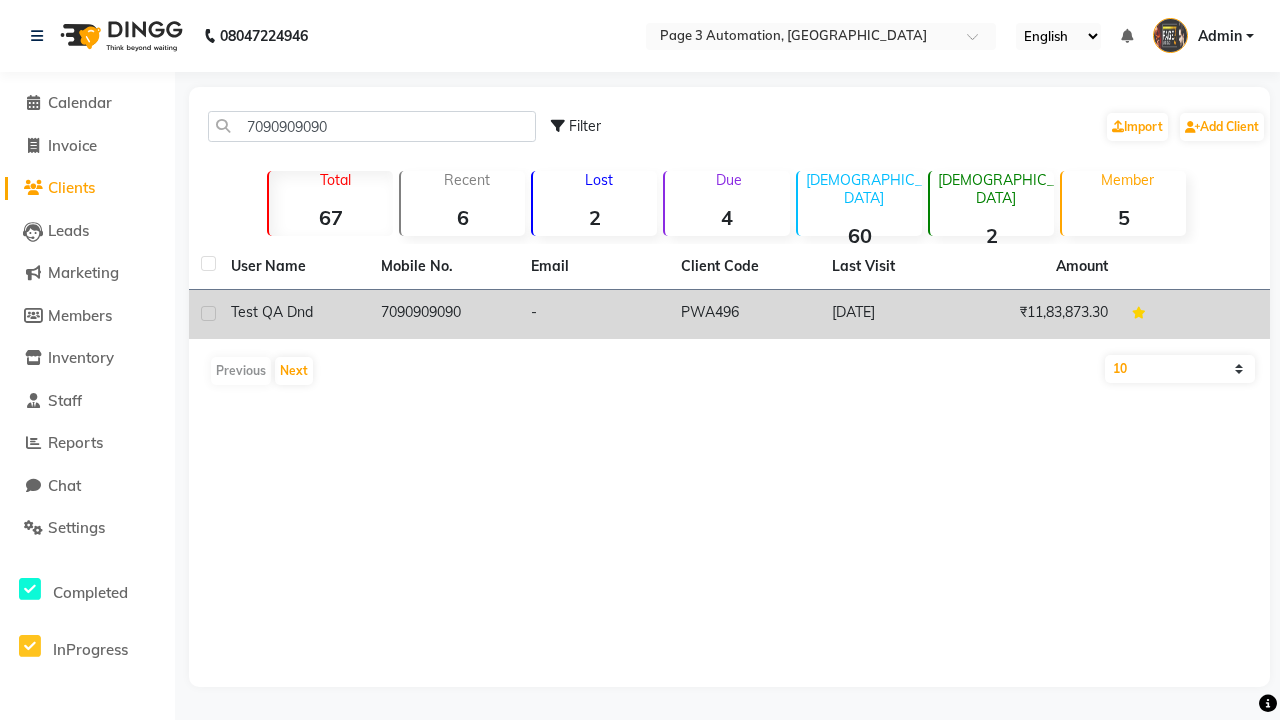 click on "7090909090" 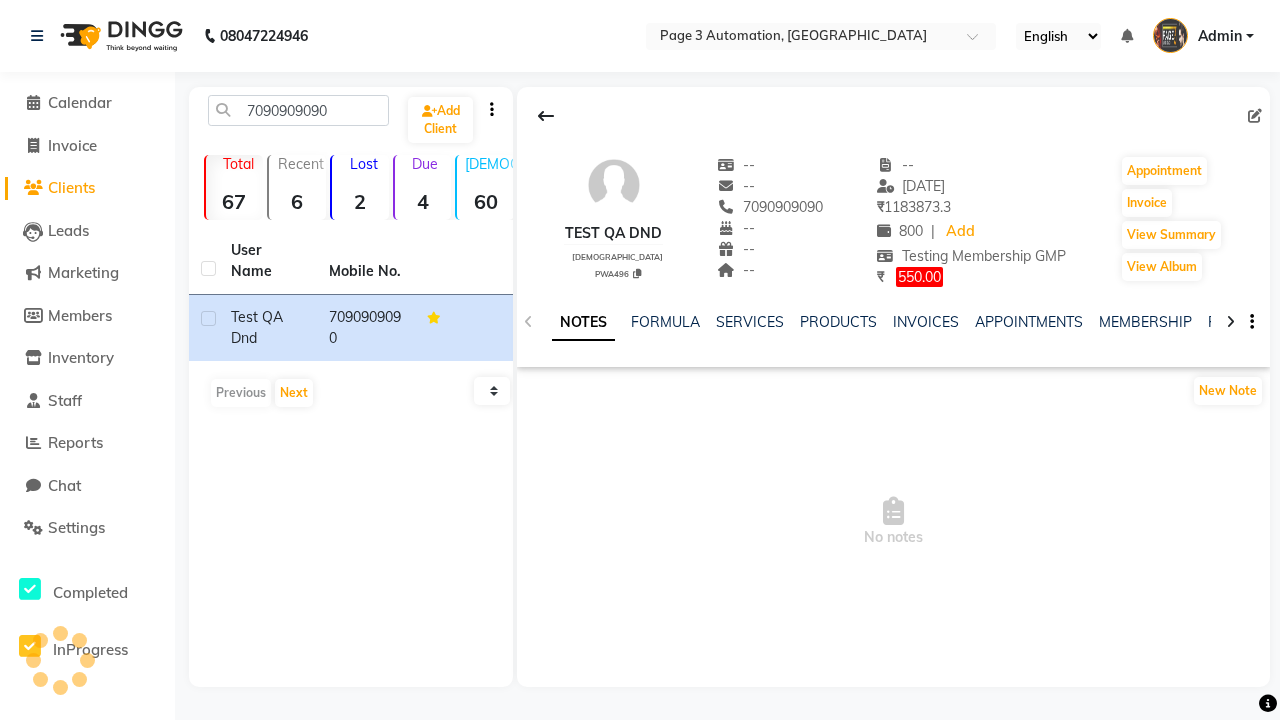 click on "VOUCHERS" 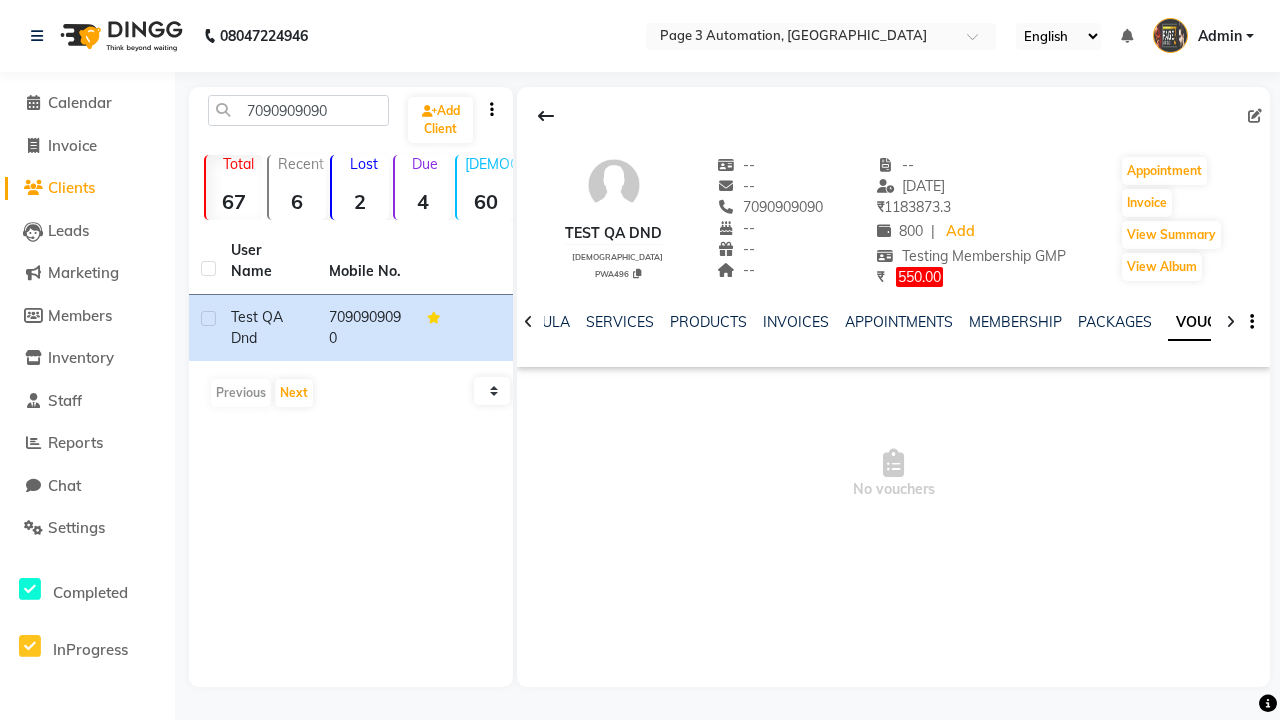 scroll, scrollTop: 0, scrollLeft: 460, axis: horizontal 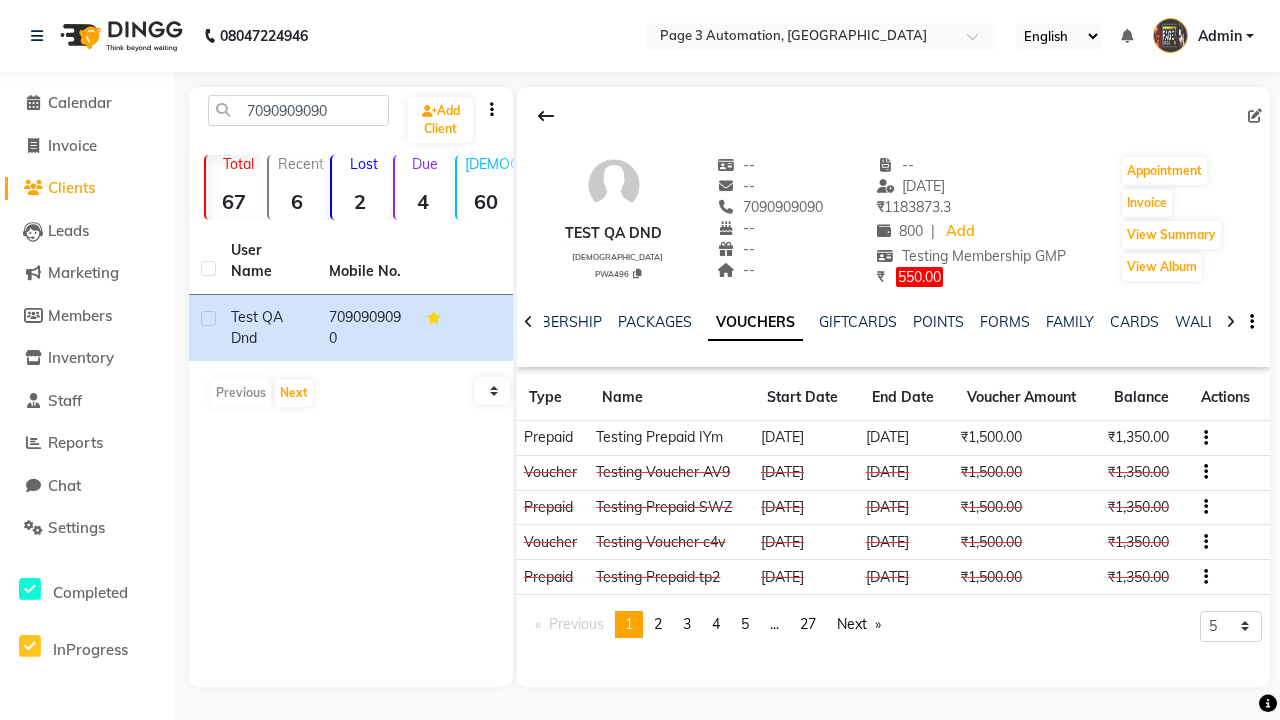 click 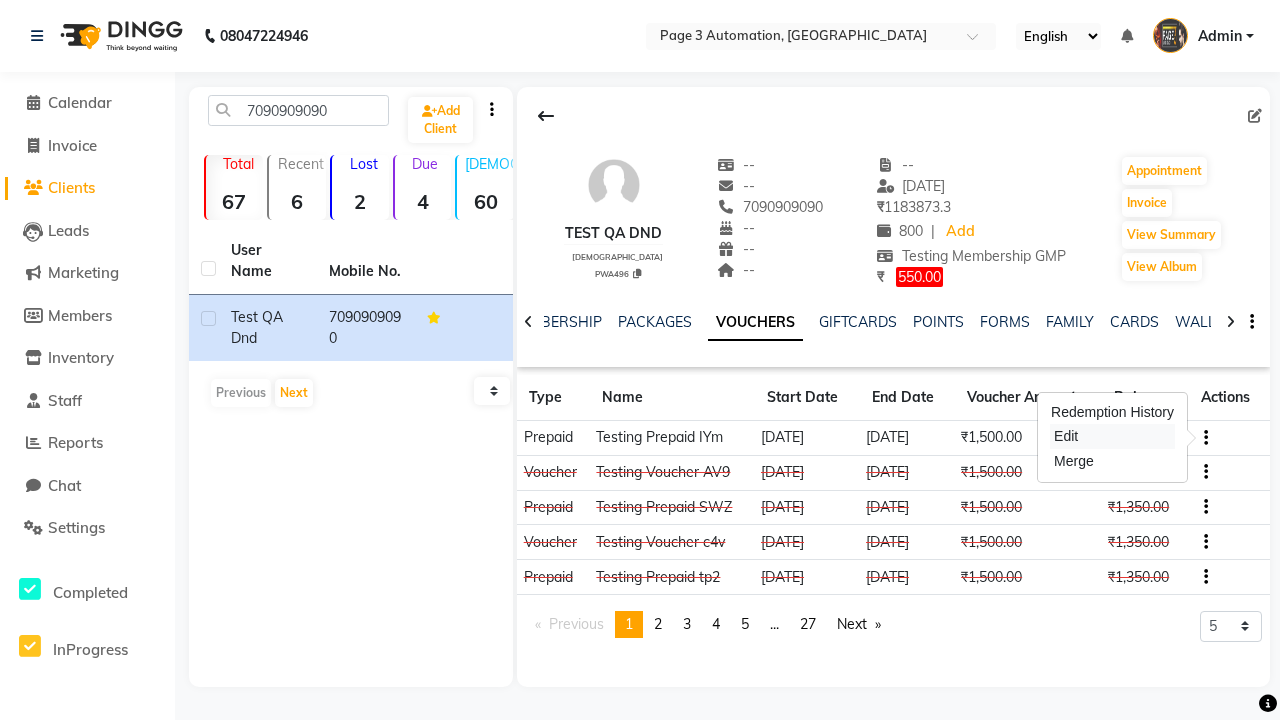 click on "Edit" at bounding box center (1112, 436) 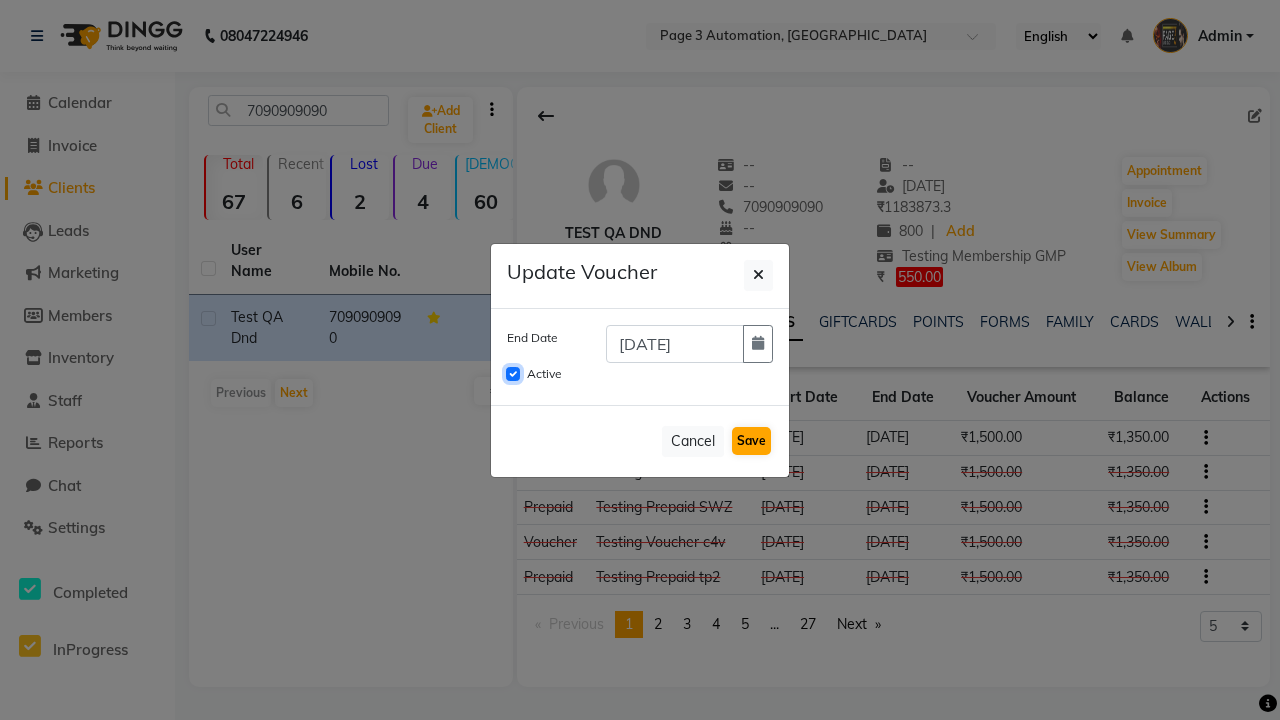 click on "Active" at bounding box center (513, 374) 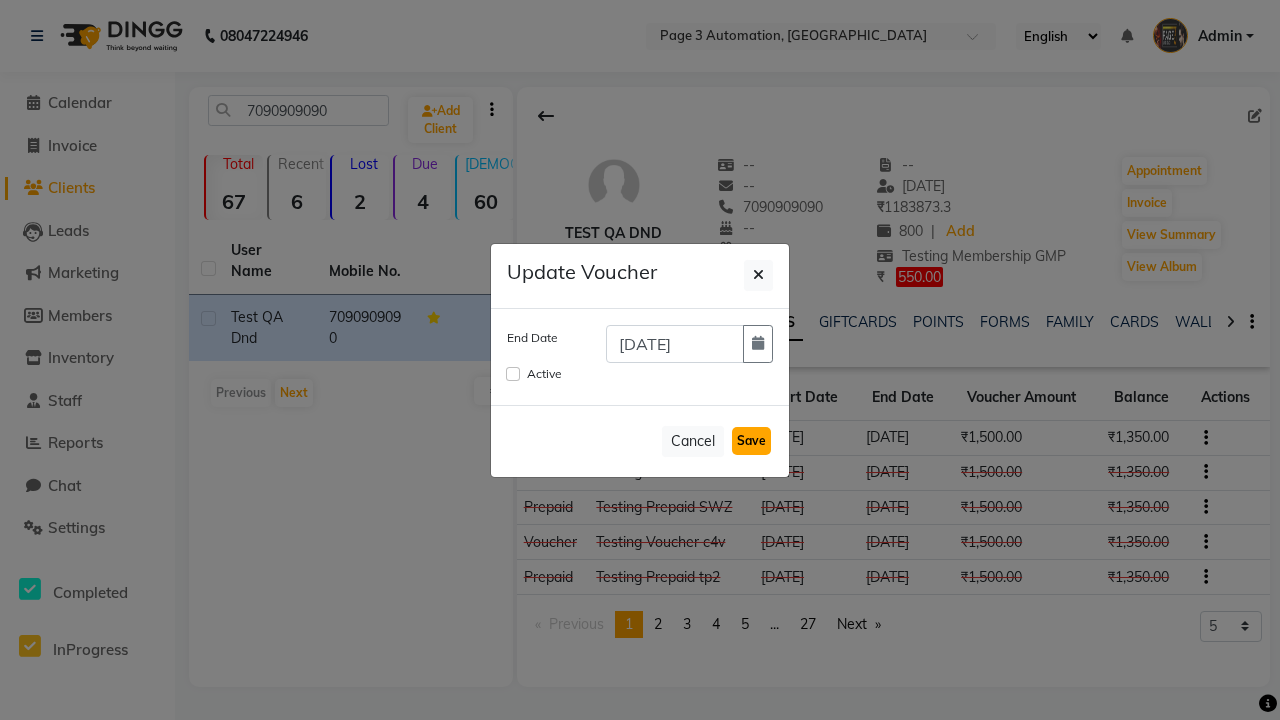 click on "Save" 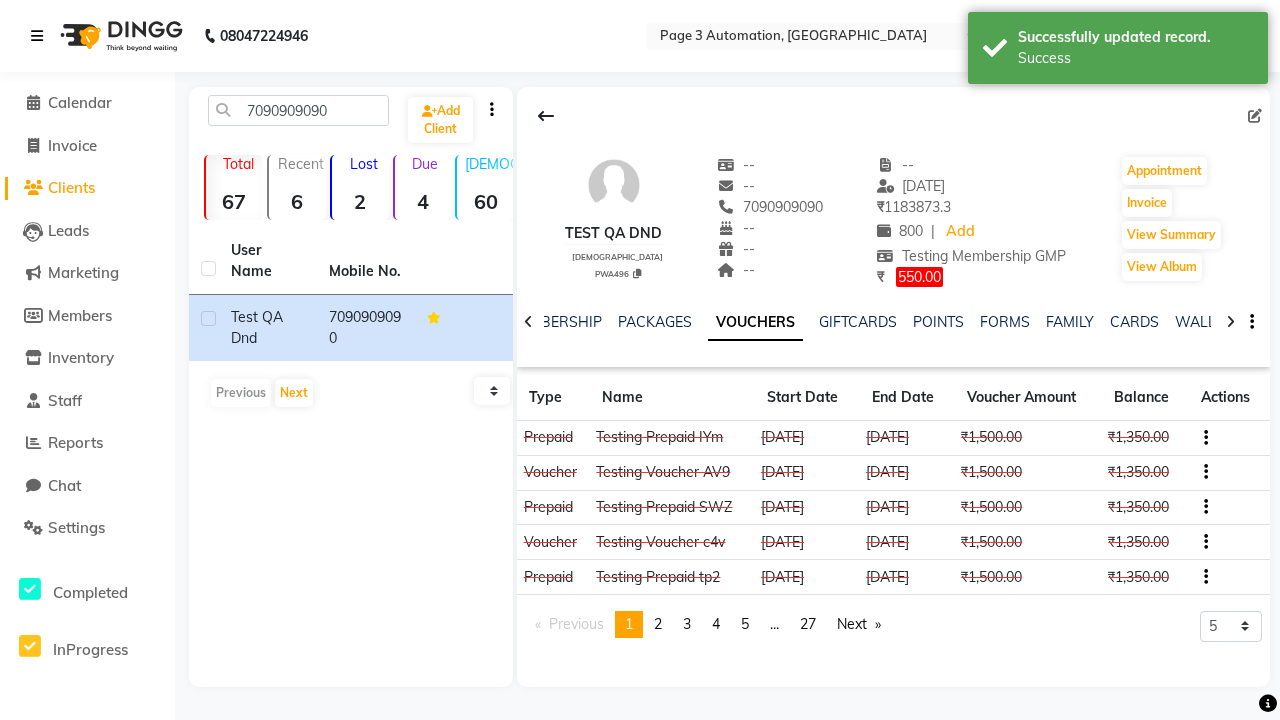 click on "Success" at bounding box center [1135, 58] 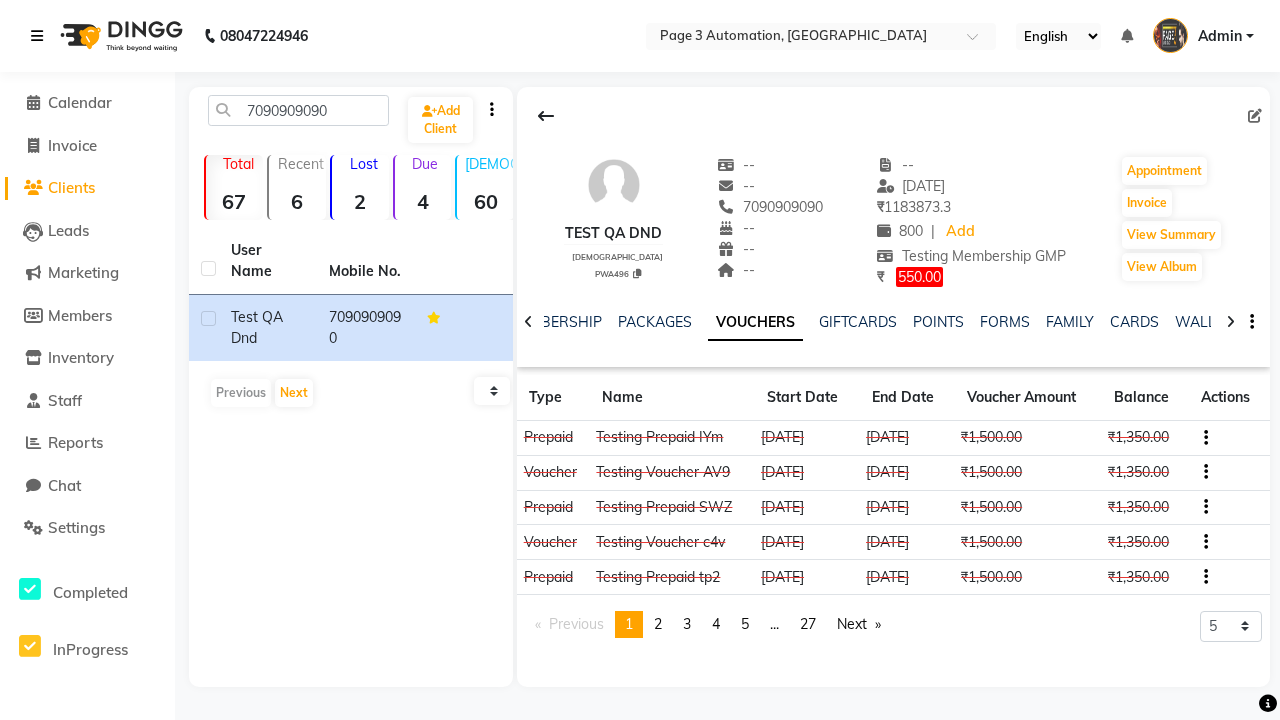 click at bounding box center (37, 36) 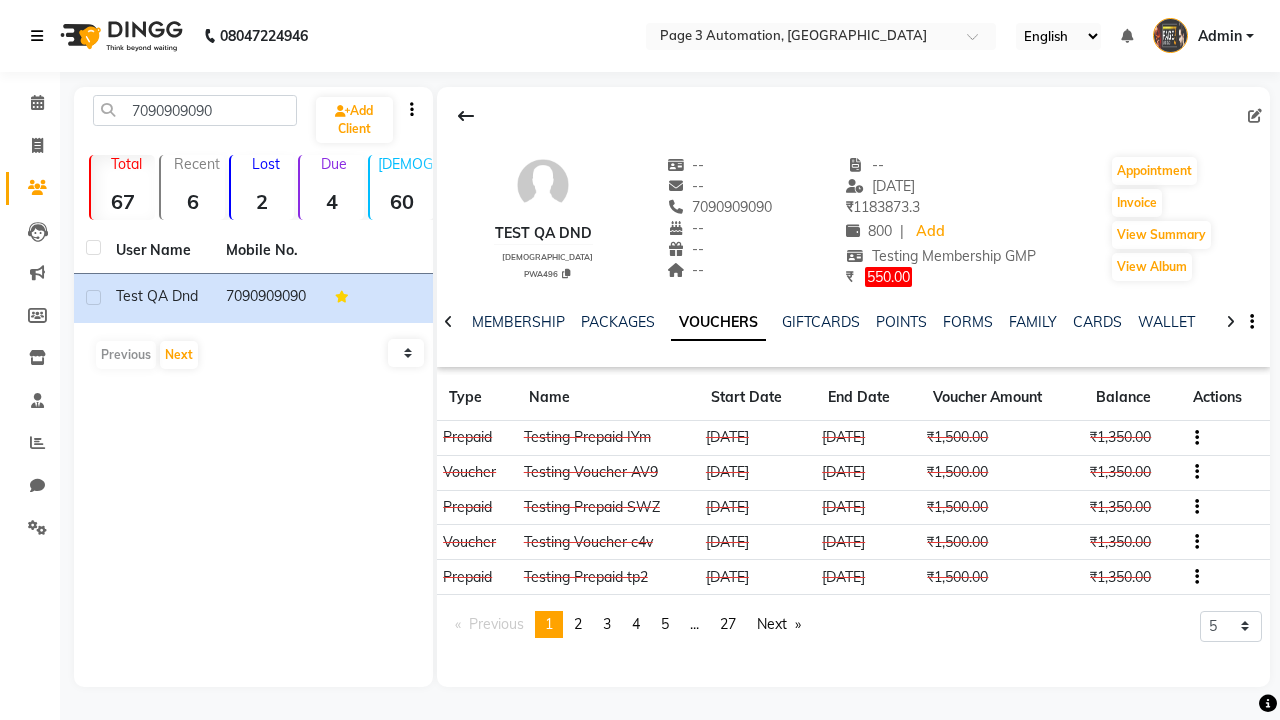 scroll, scrollTop: 0, scrollLeft: 417, axis: horizontal 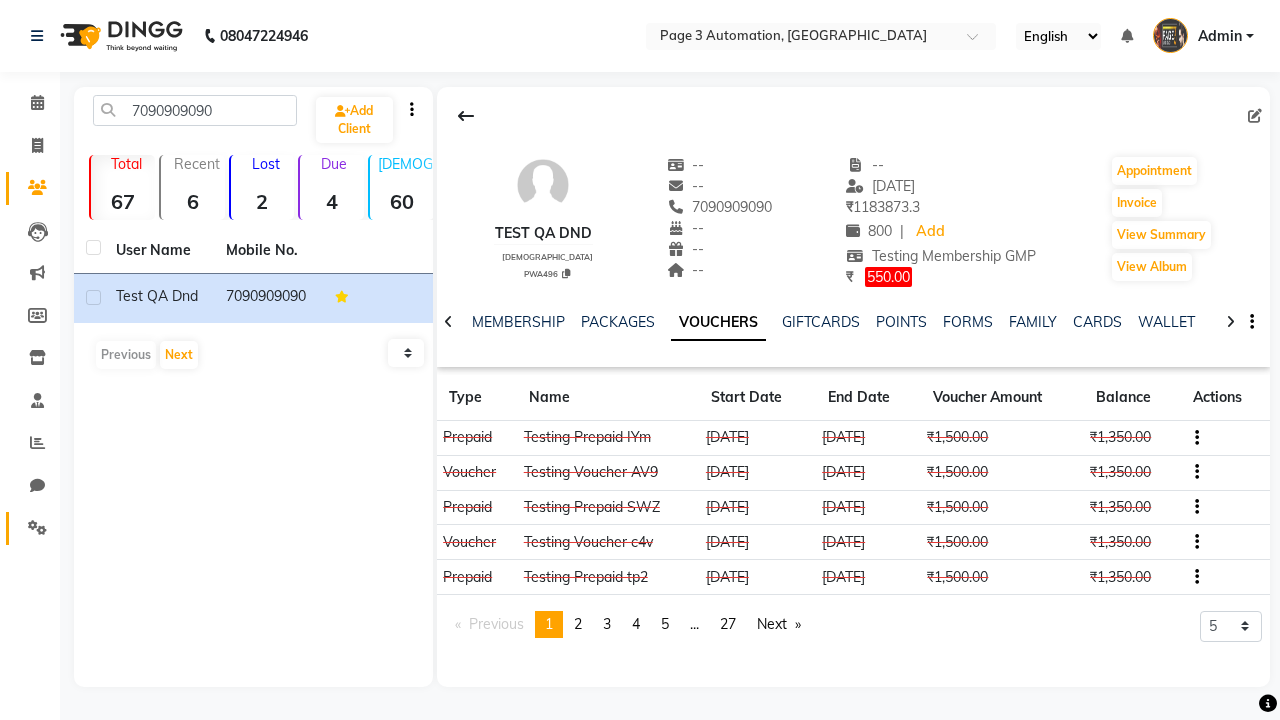 click 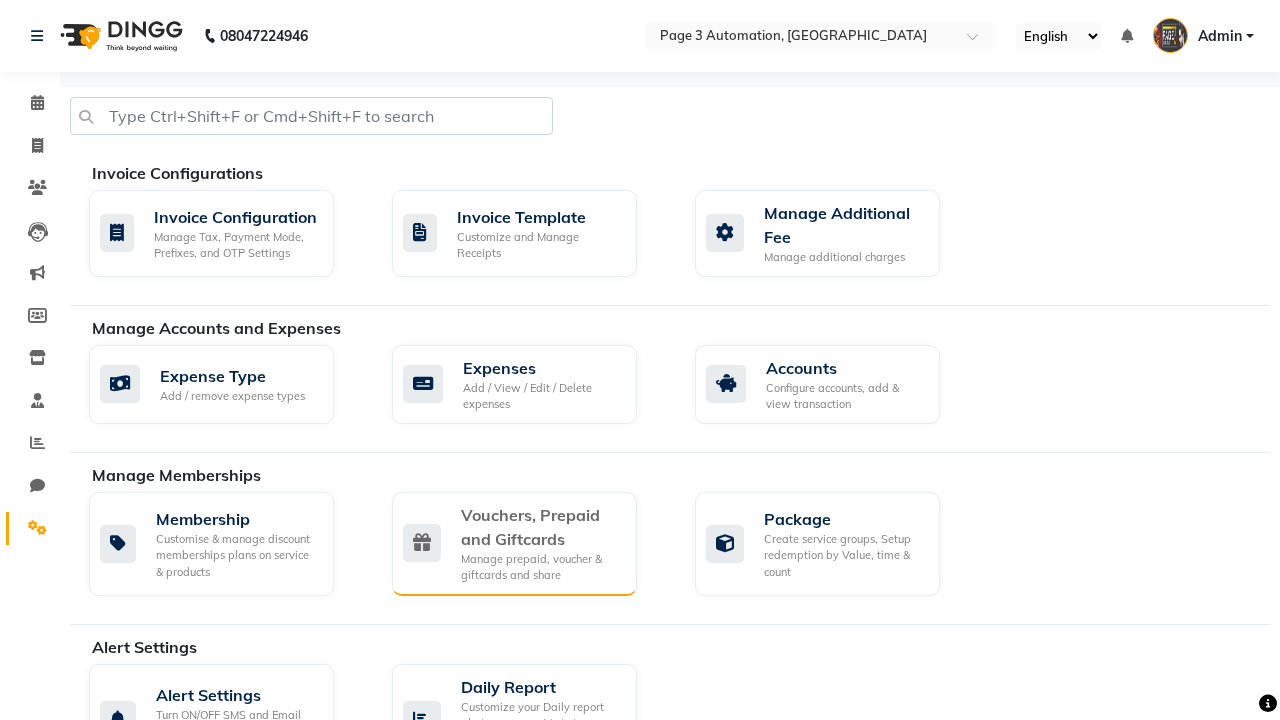 click on "Vouchers, Prepaid and Giftcards" 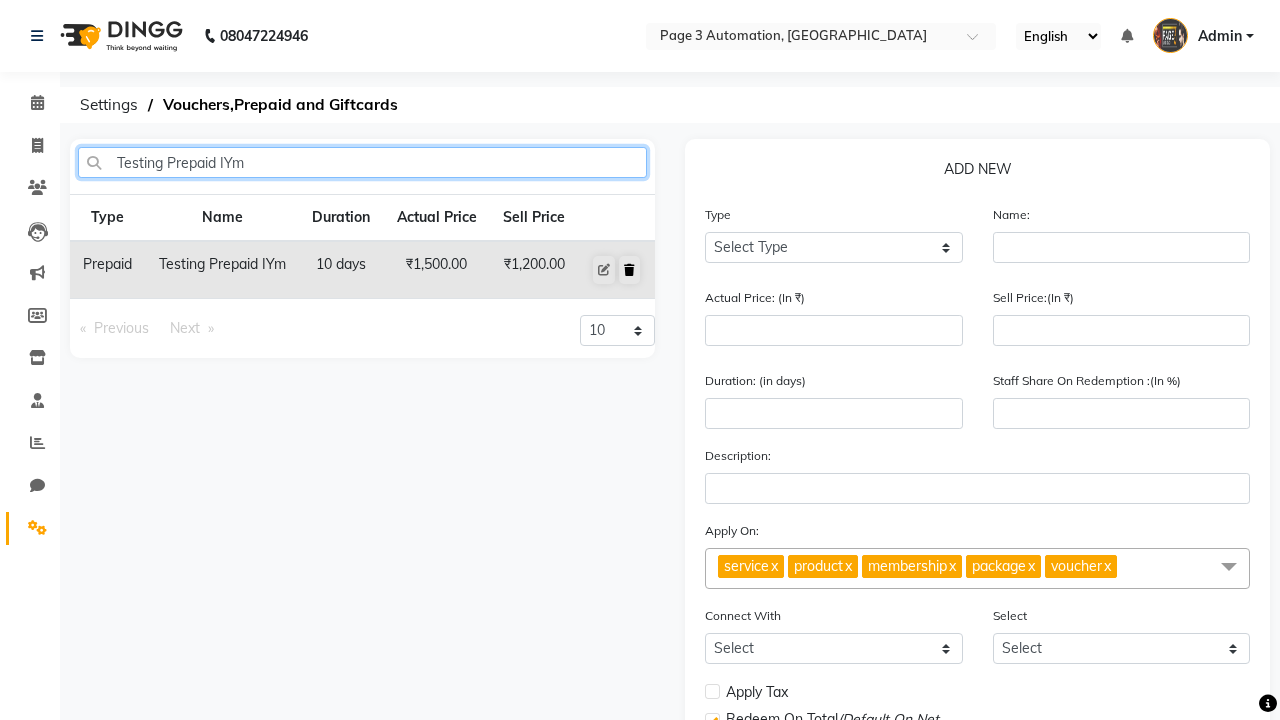 type on "Testing Prepaid IYm" 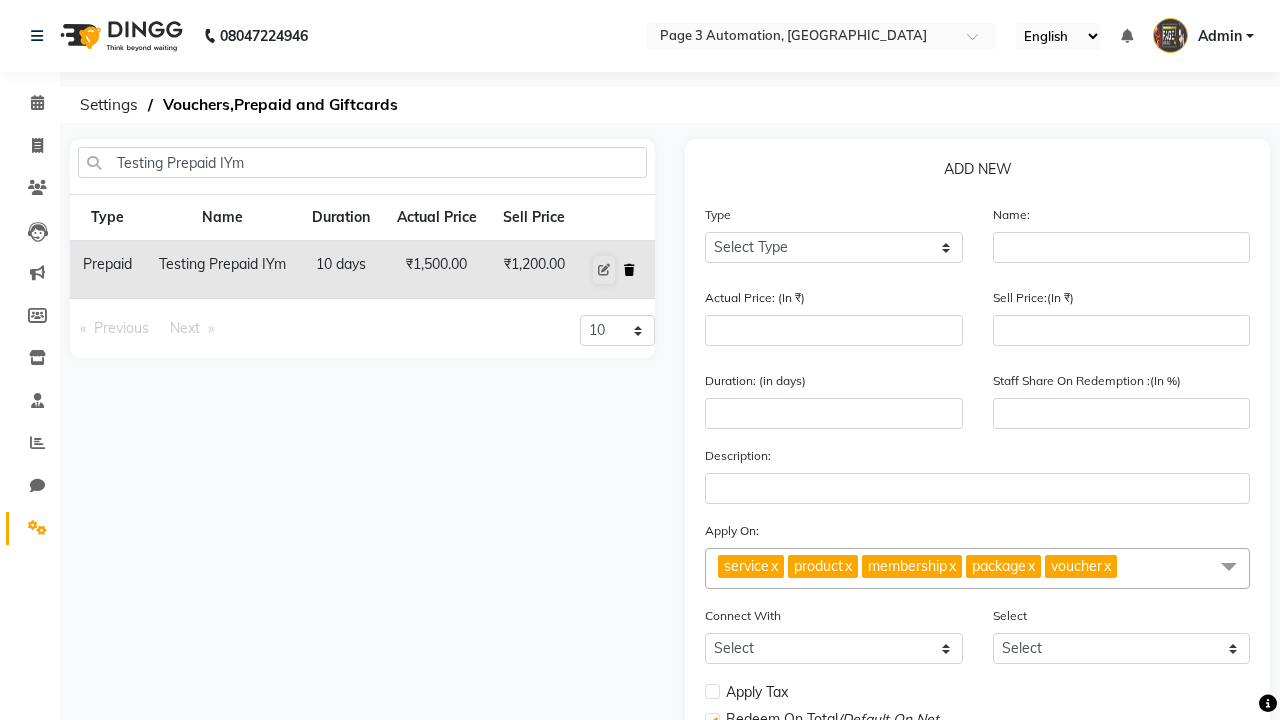 click 